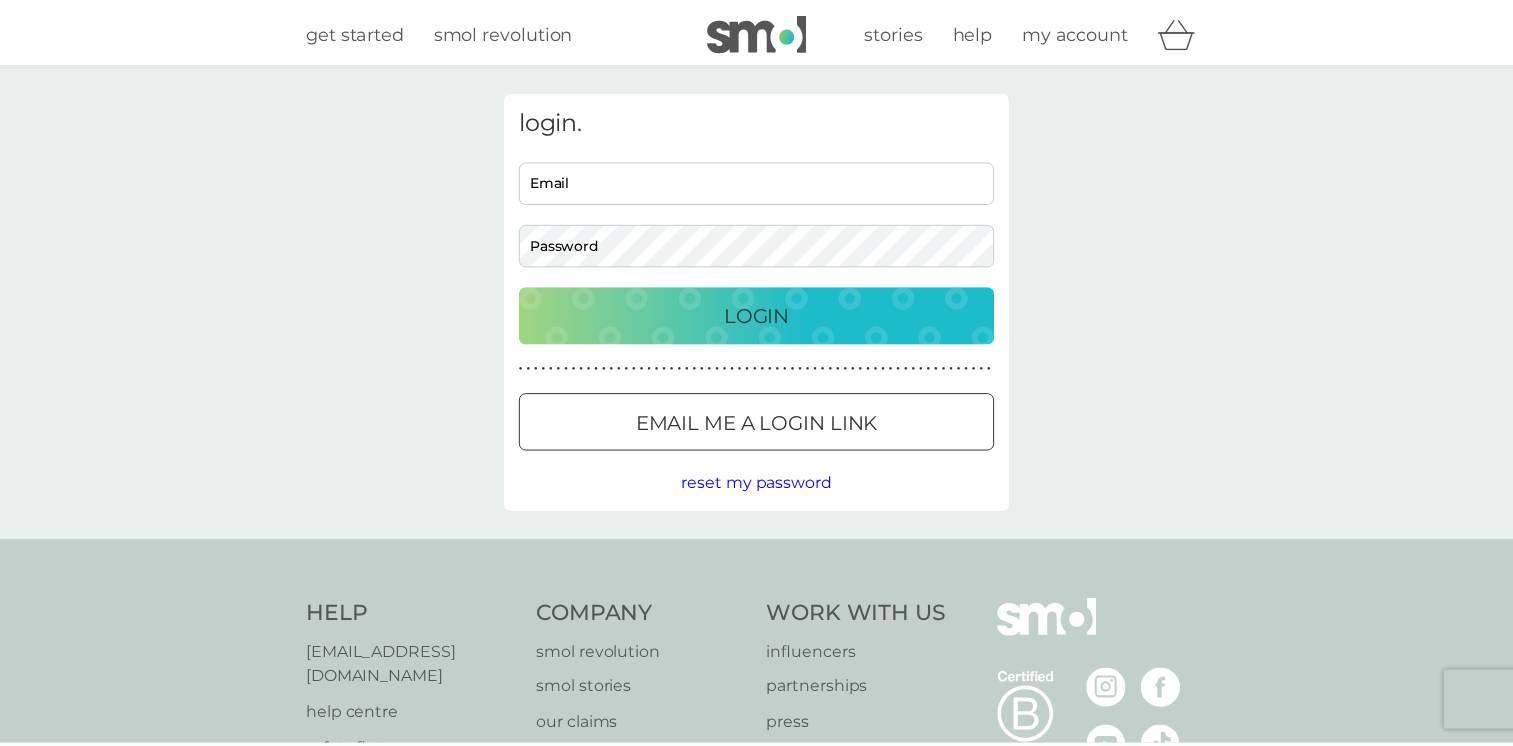 scroll, scrollTop: 0, scrollLeft: 0, axis: both 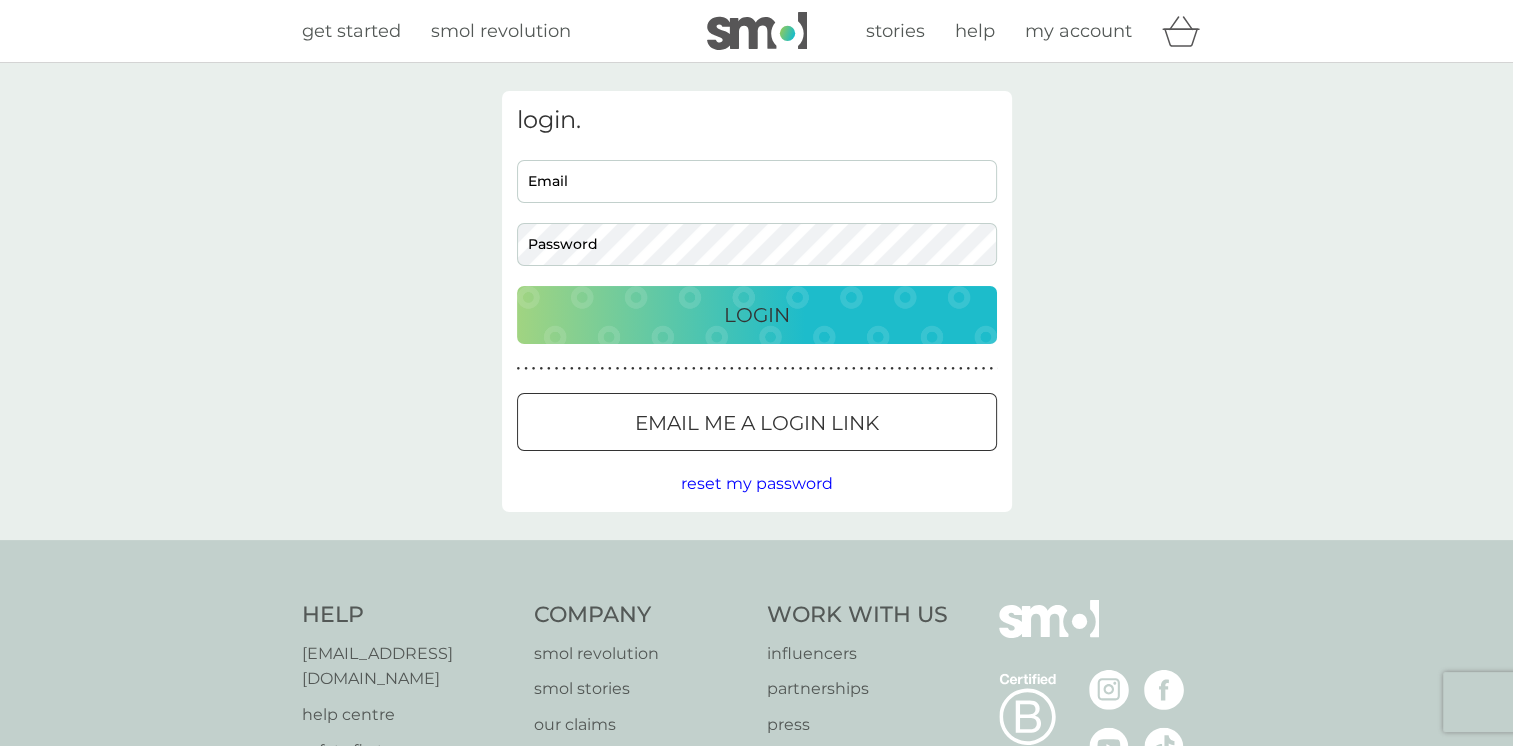 click on "Email" at bounding box center (757, 181) 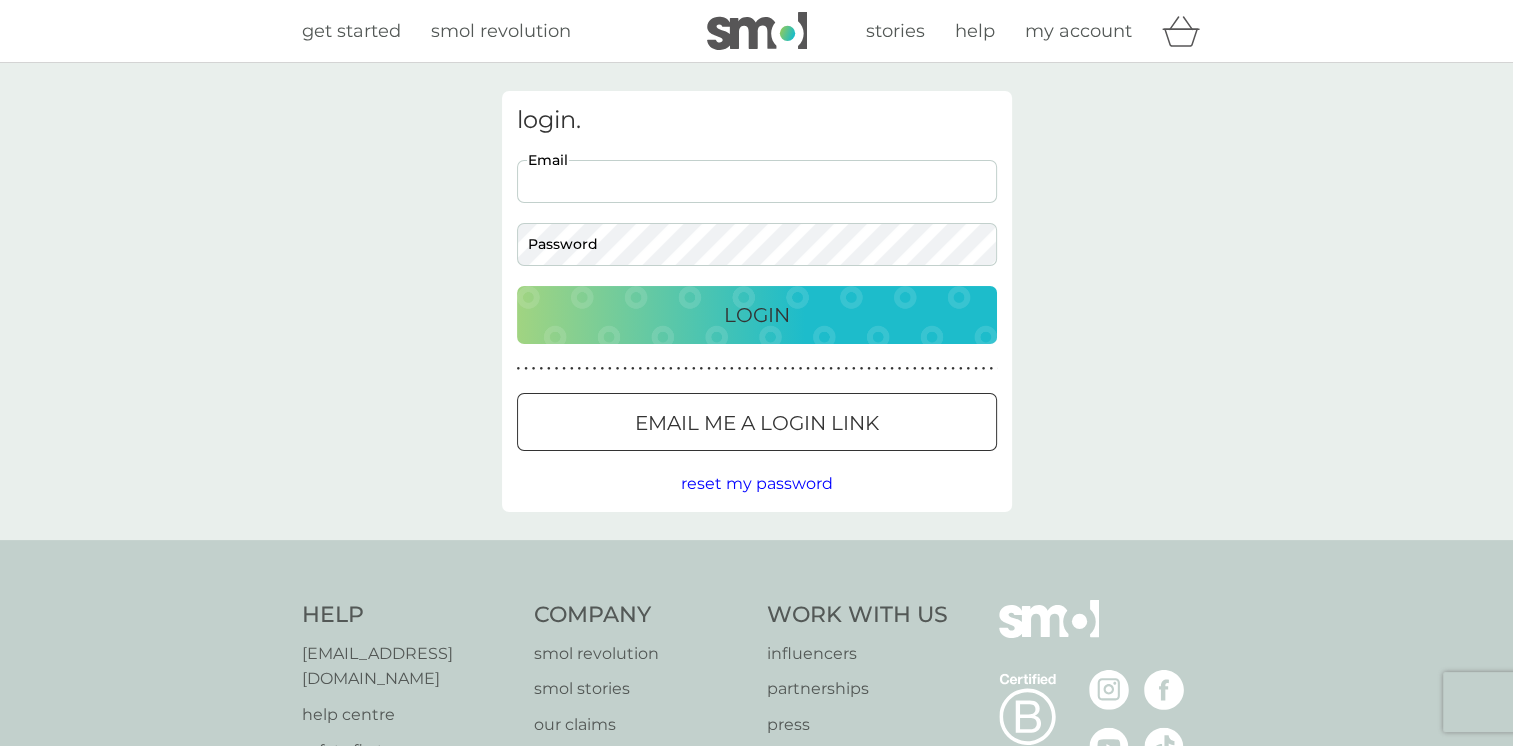 scroll, scrollTop: 0, scrollLeft: 0, axis: both 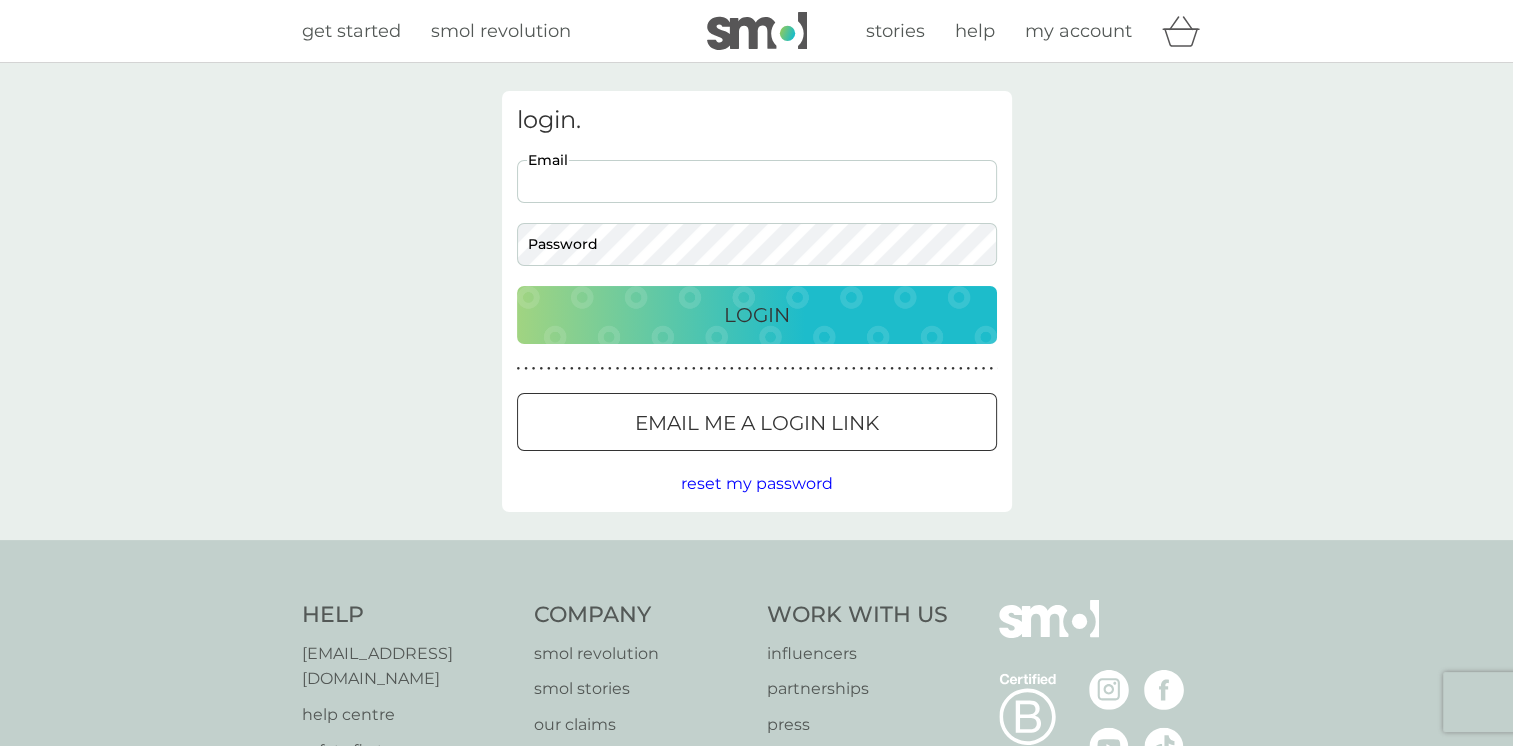 type on "[EMAIL_ADDRESS][DOMAIN_NAME]" 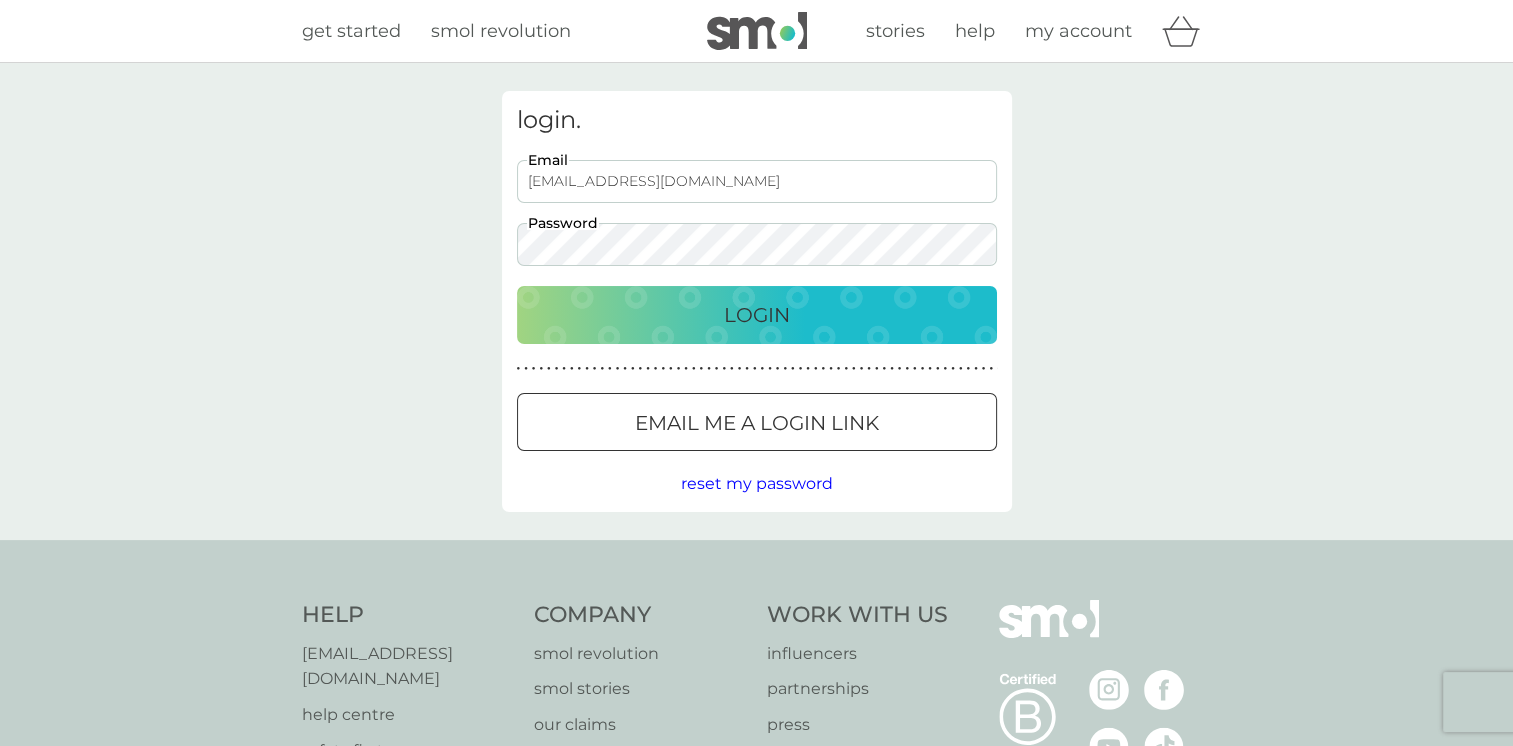 click on "Login" at bounding box center [757, 315] 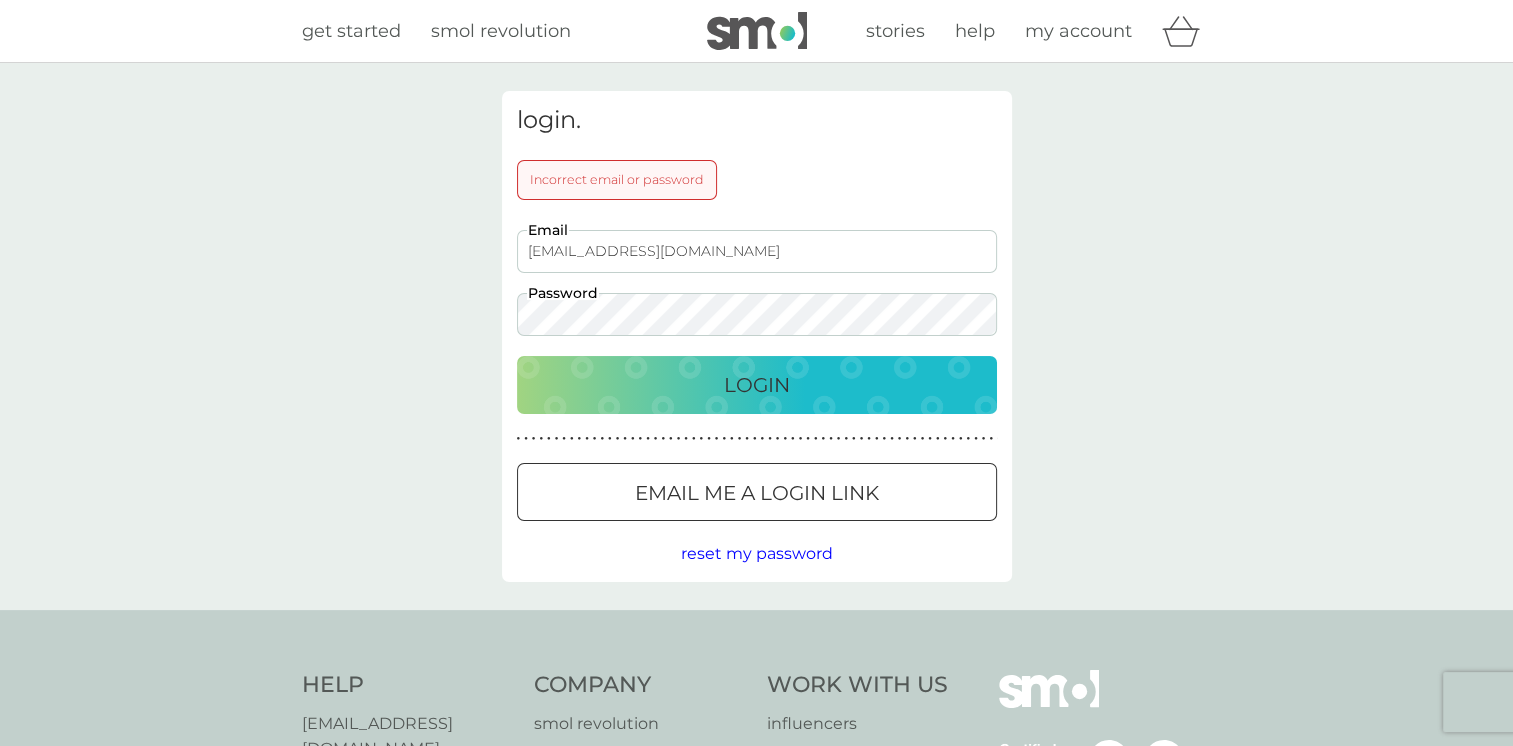 click on "Login" at bounding box center [757, 385] 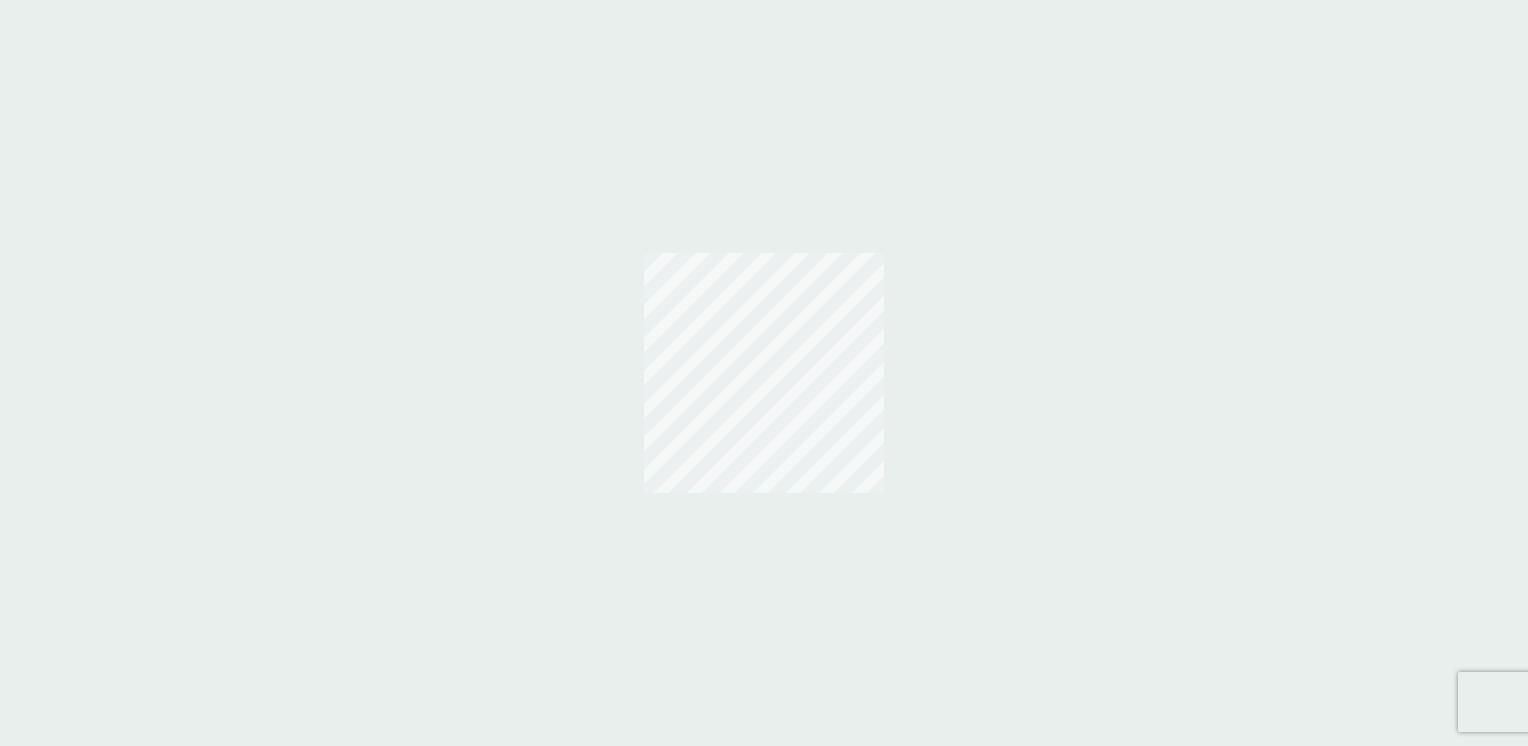 scroll, scrollTop: 0, scrollLeft: 0, axis: both 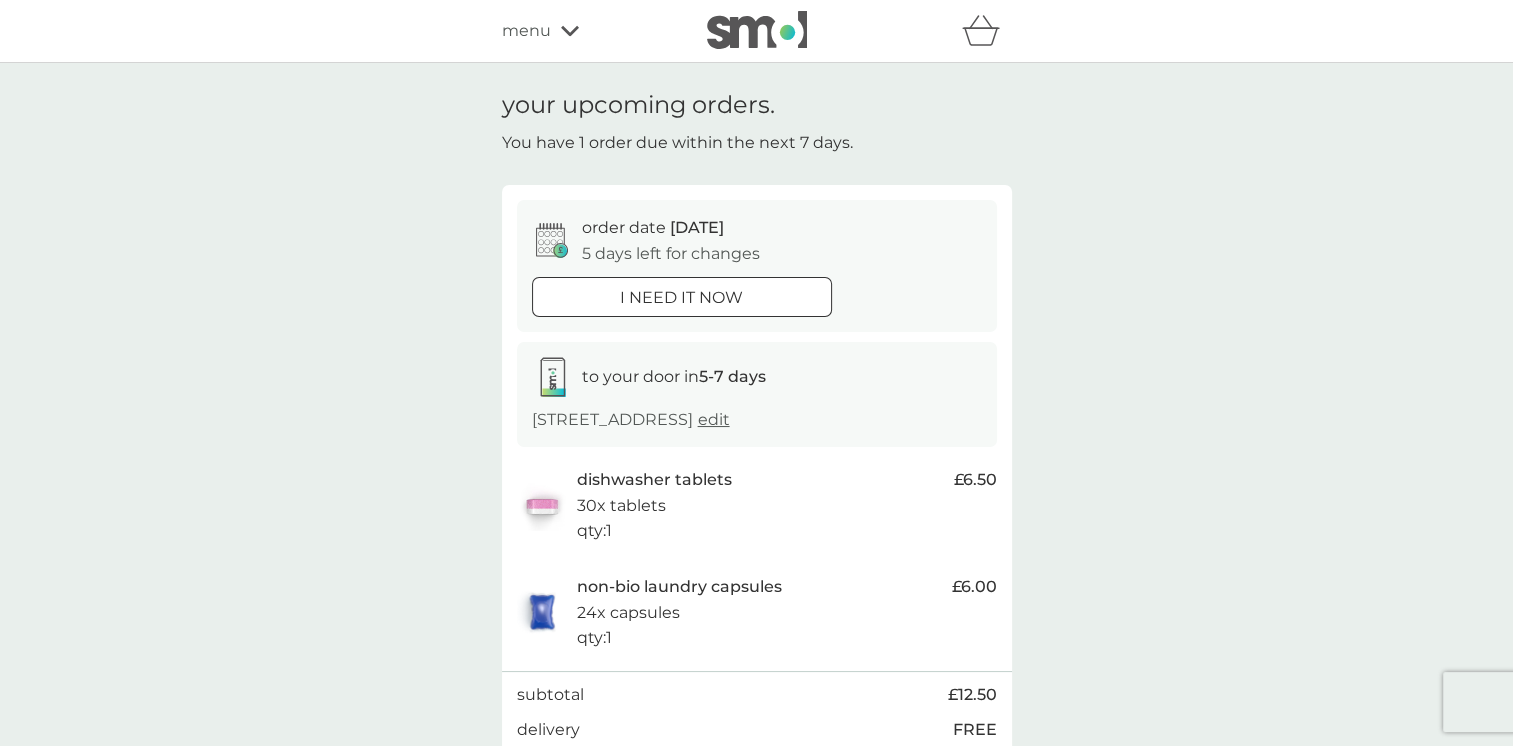 click 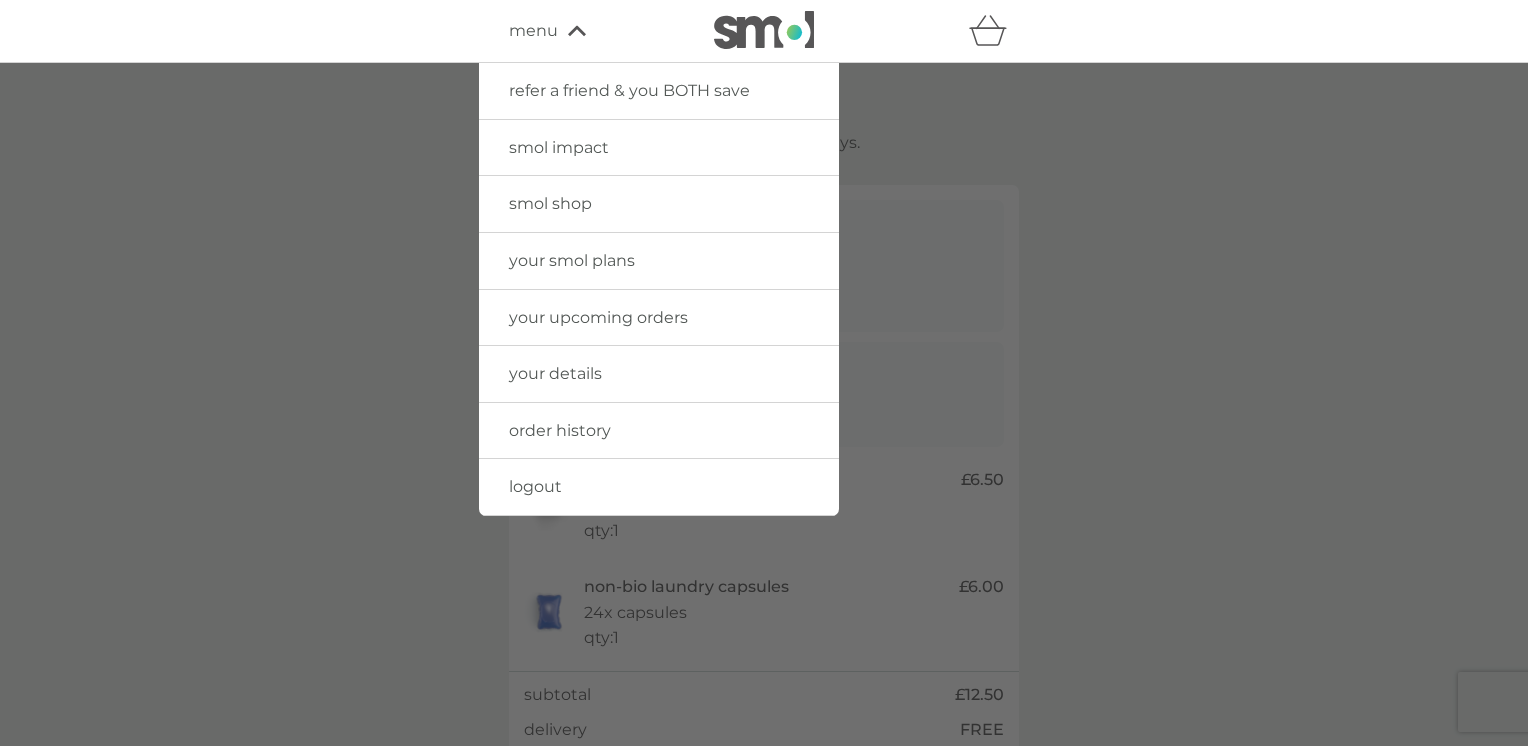 click on "smol shop" at bounding box center (550, 203) 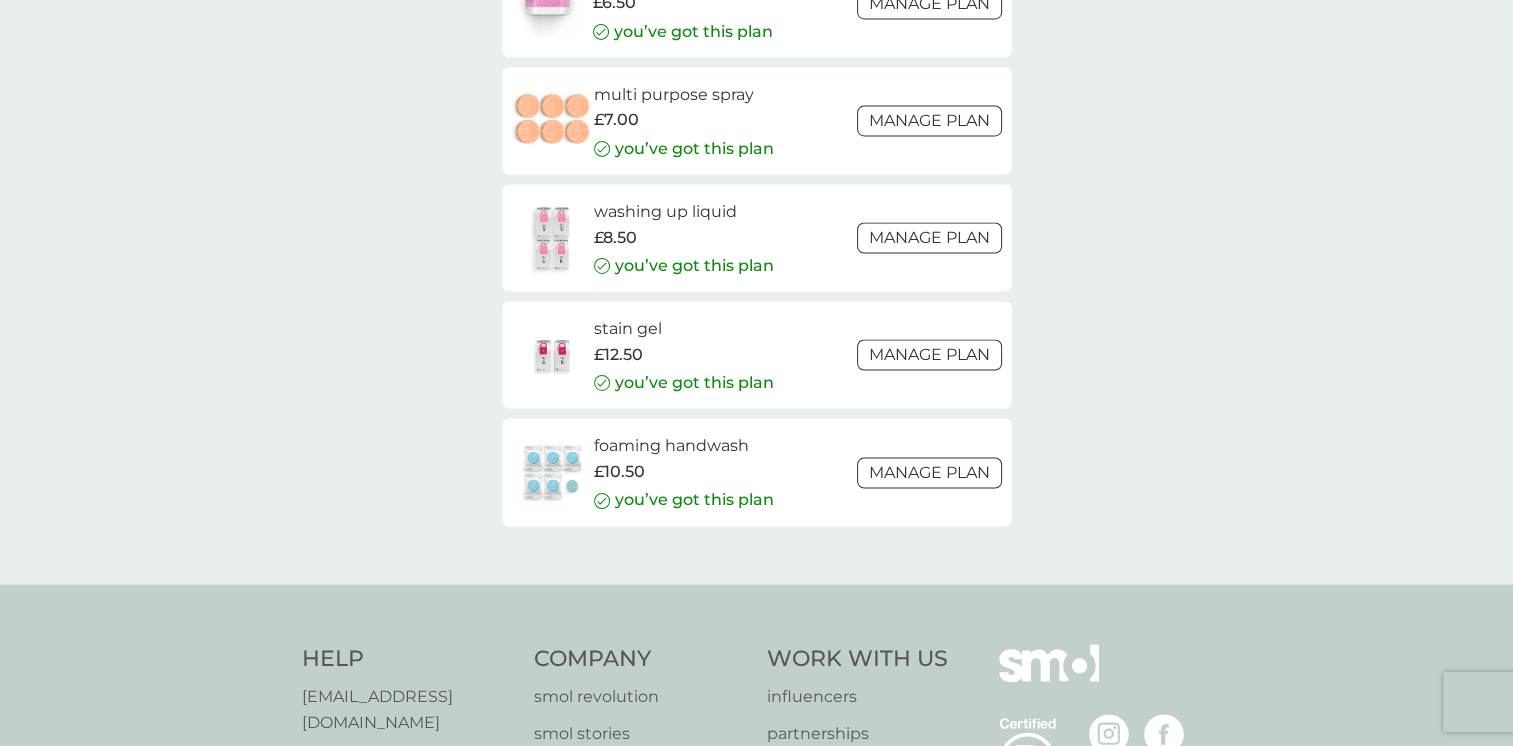 scroll, scrollTop: 3100, scrollLeft: 0, axis: vertical 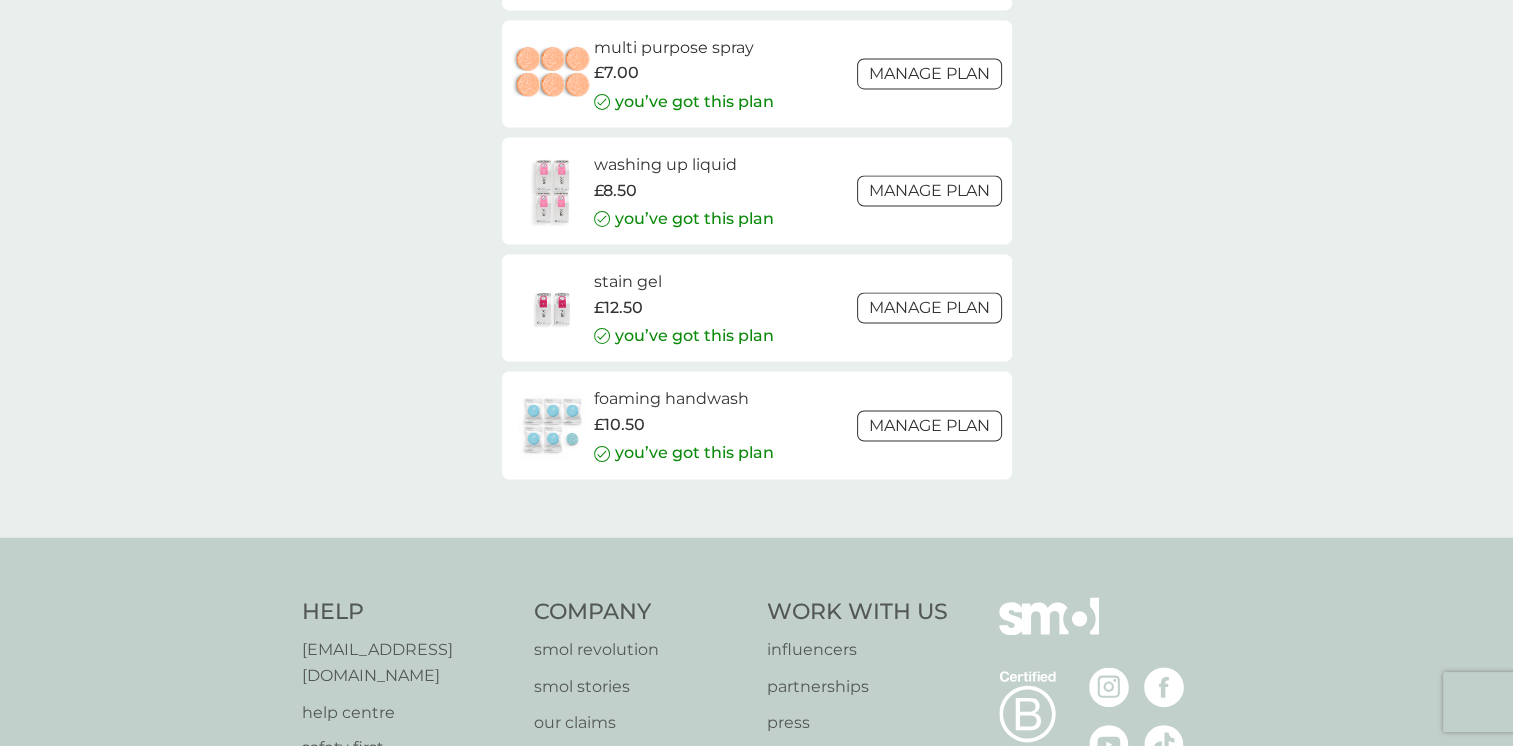 click on "Manage plan" at bounding box center (929, 425) 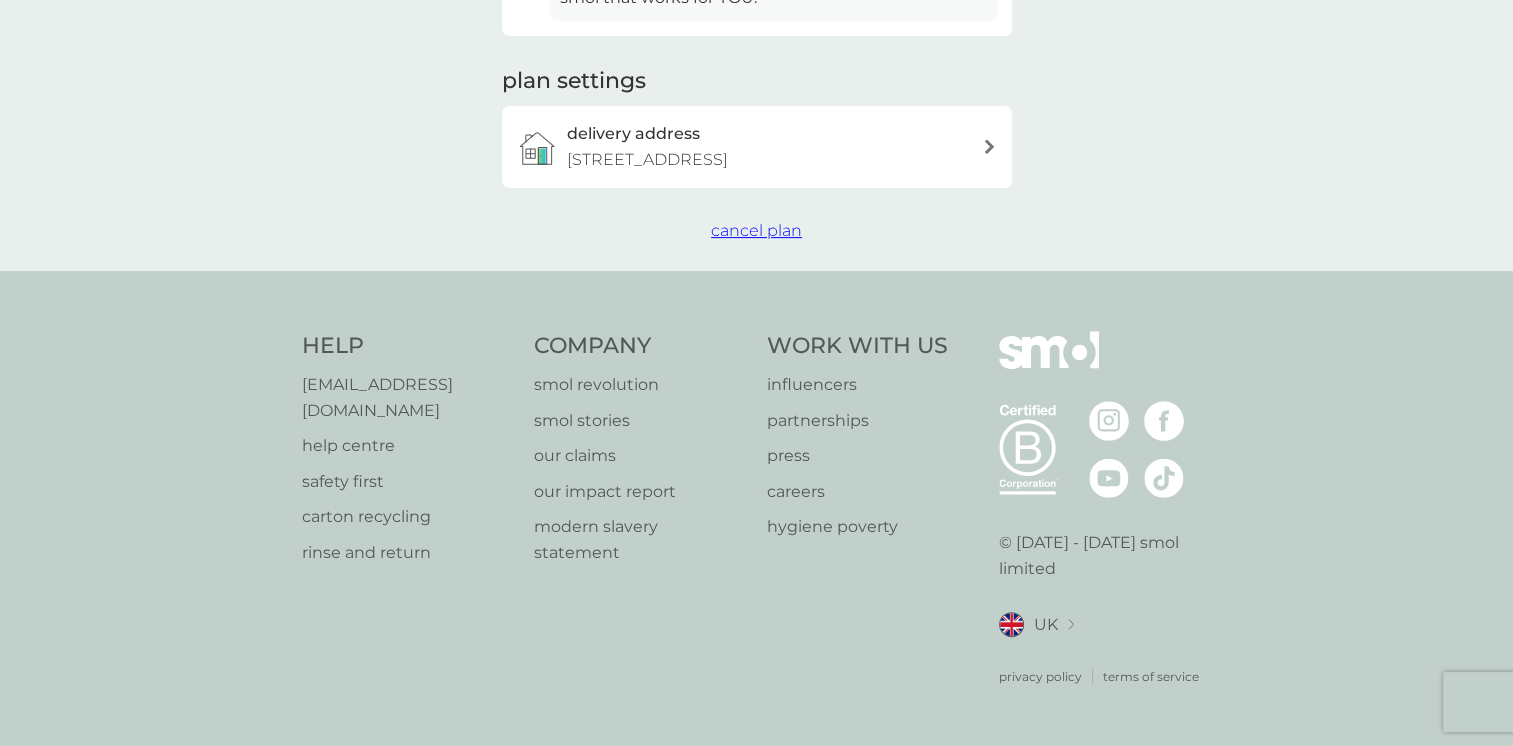 scroll, scrollTop: 0, scrollLeft: 0, axis: both 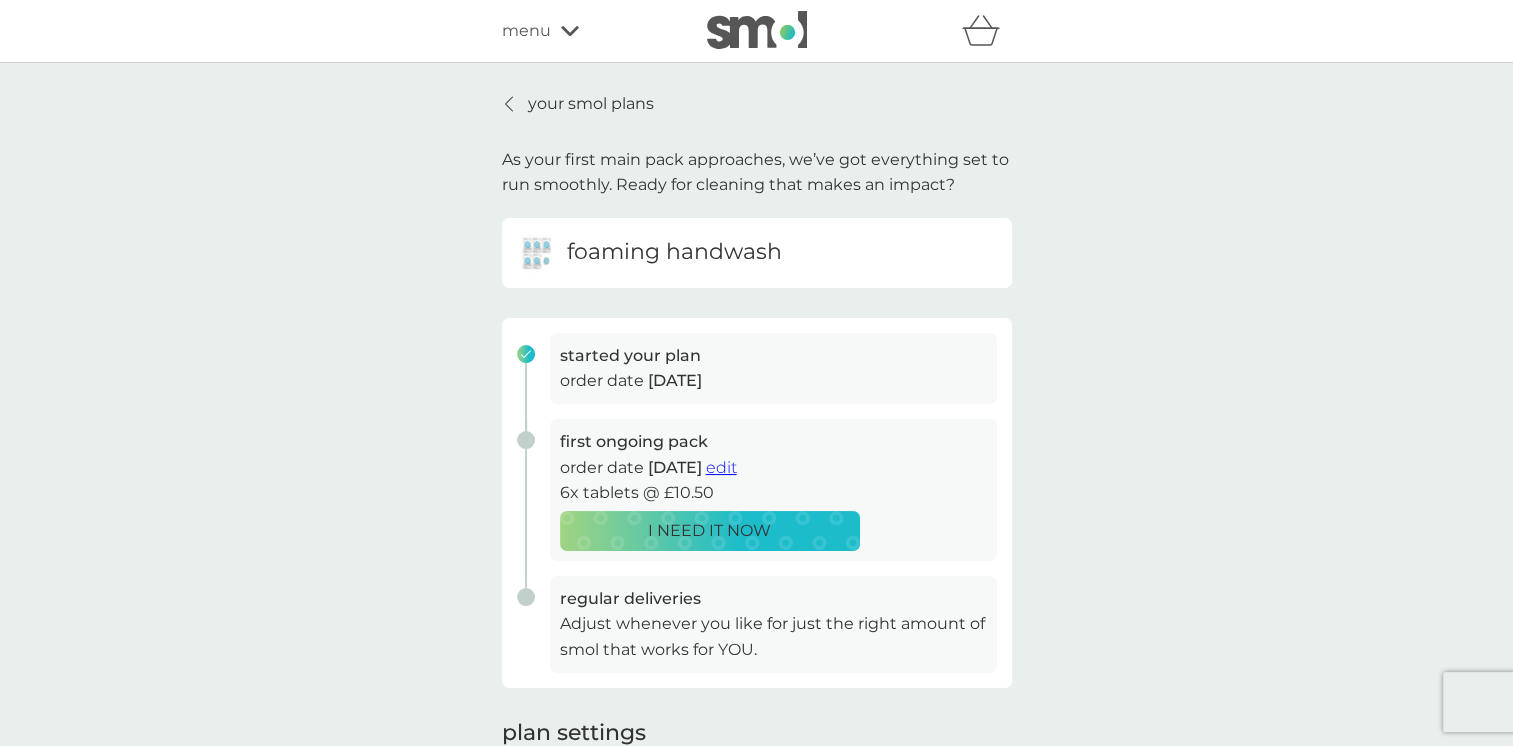 click on "I NEED IT NOW" at bounding box center (709, 531) 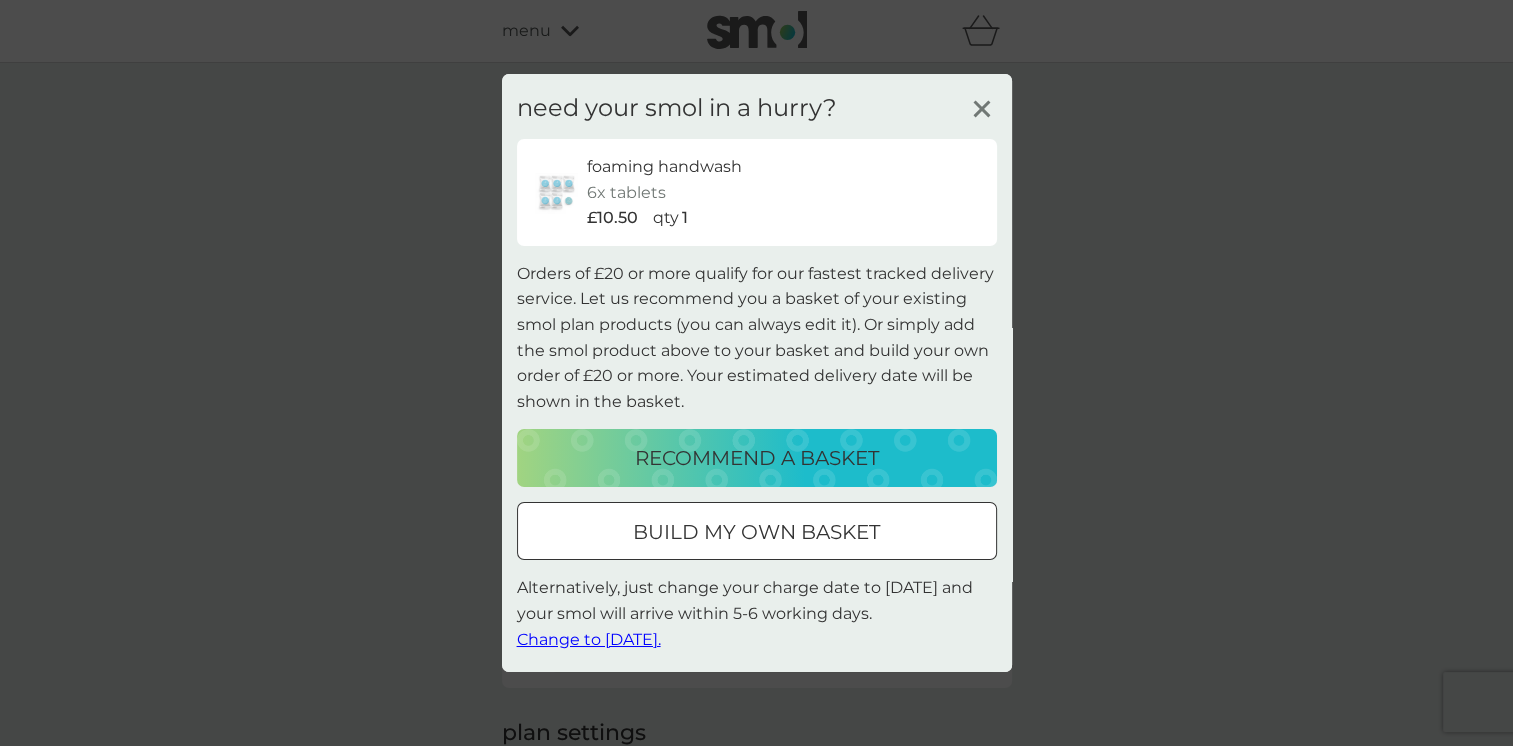 click on "recommend a basket" at bounding box center [757, 458] 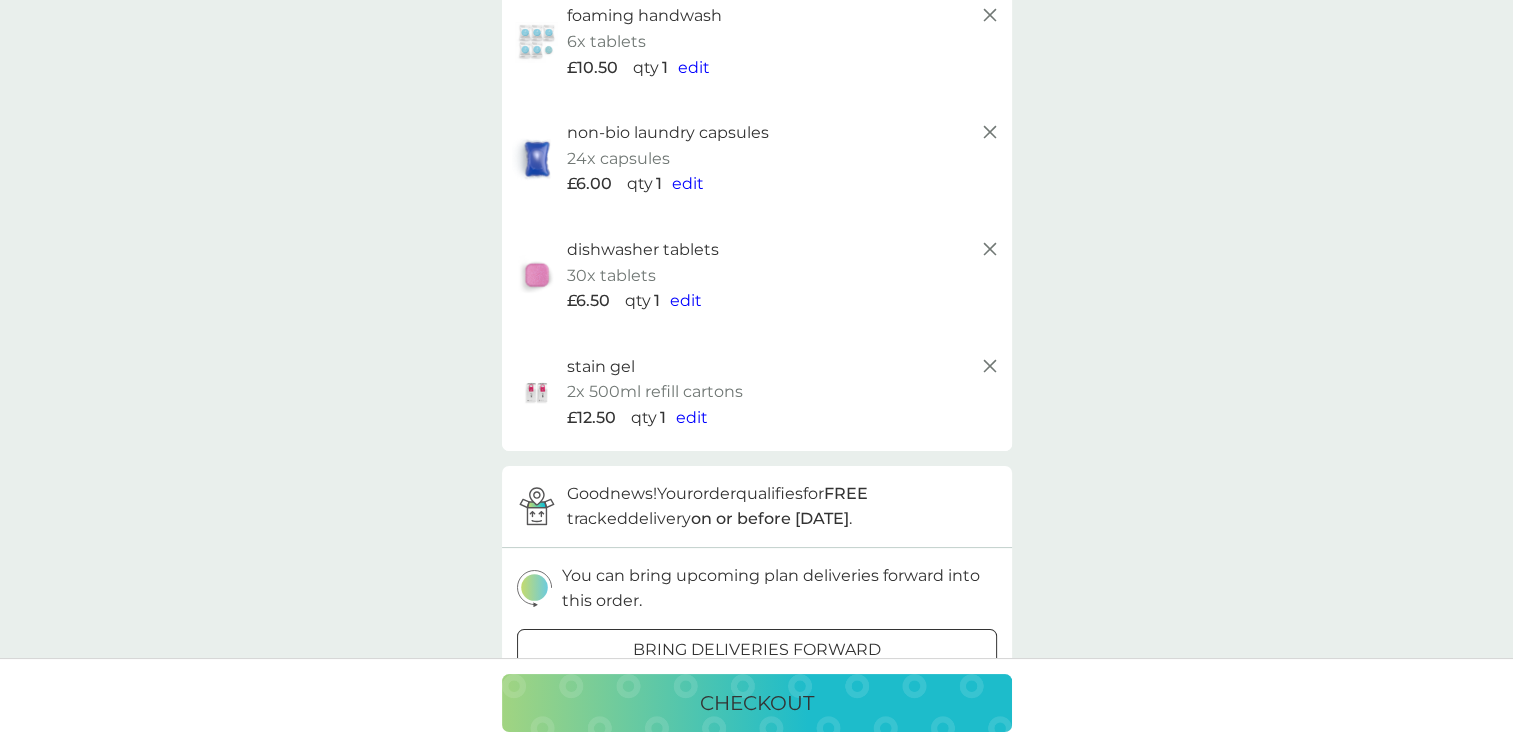 scroll, scrollTop: 200, scrollLeft: 0, axis: vertical 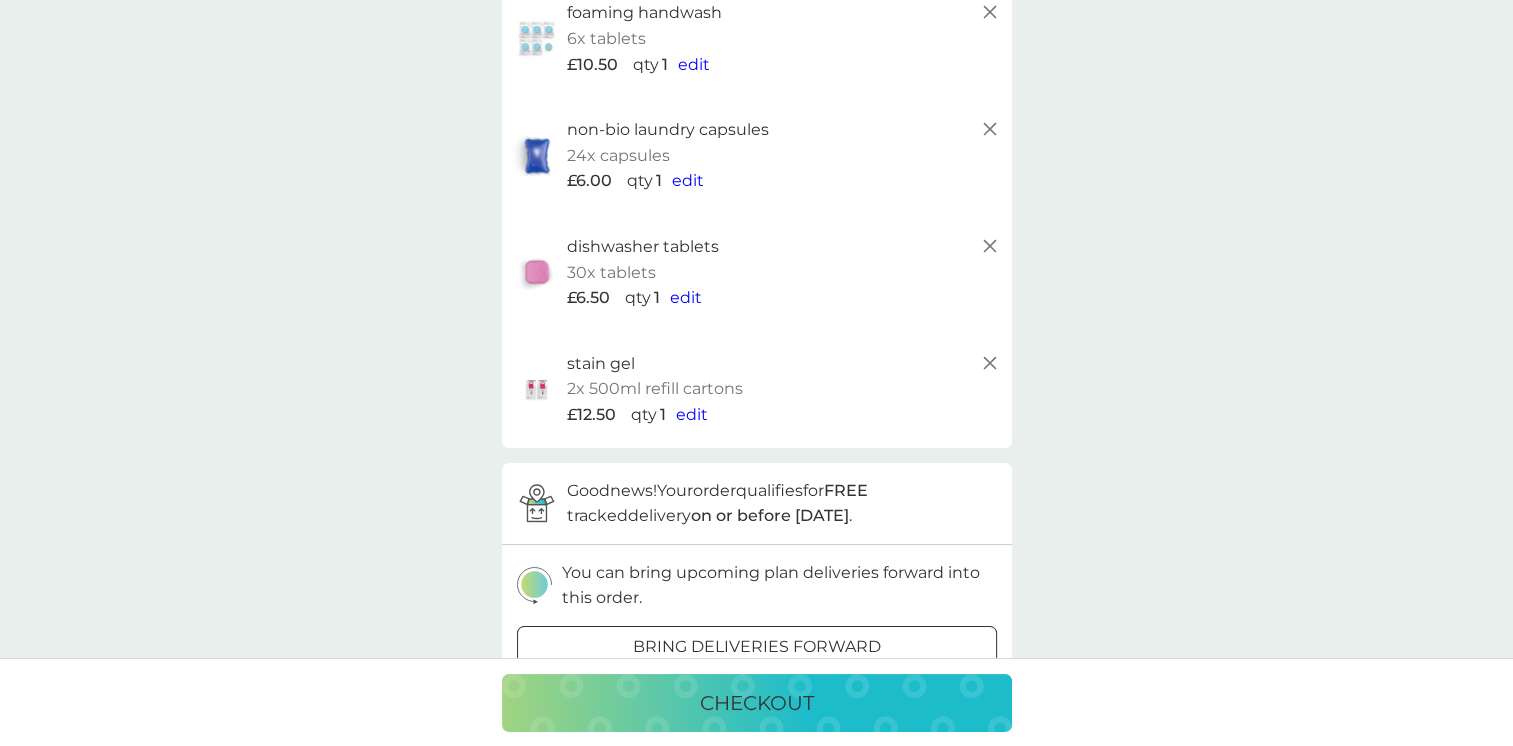 click on "edit" at bounding box center (692, 414) 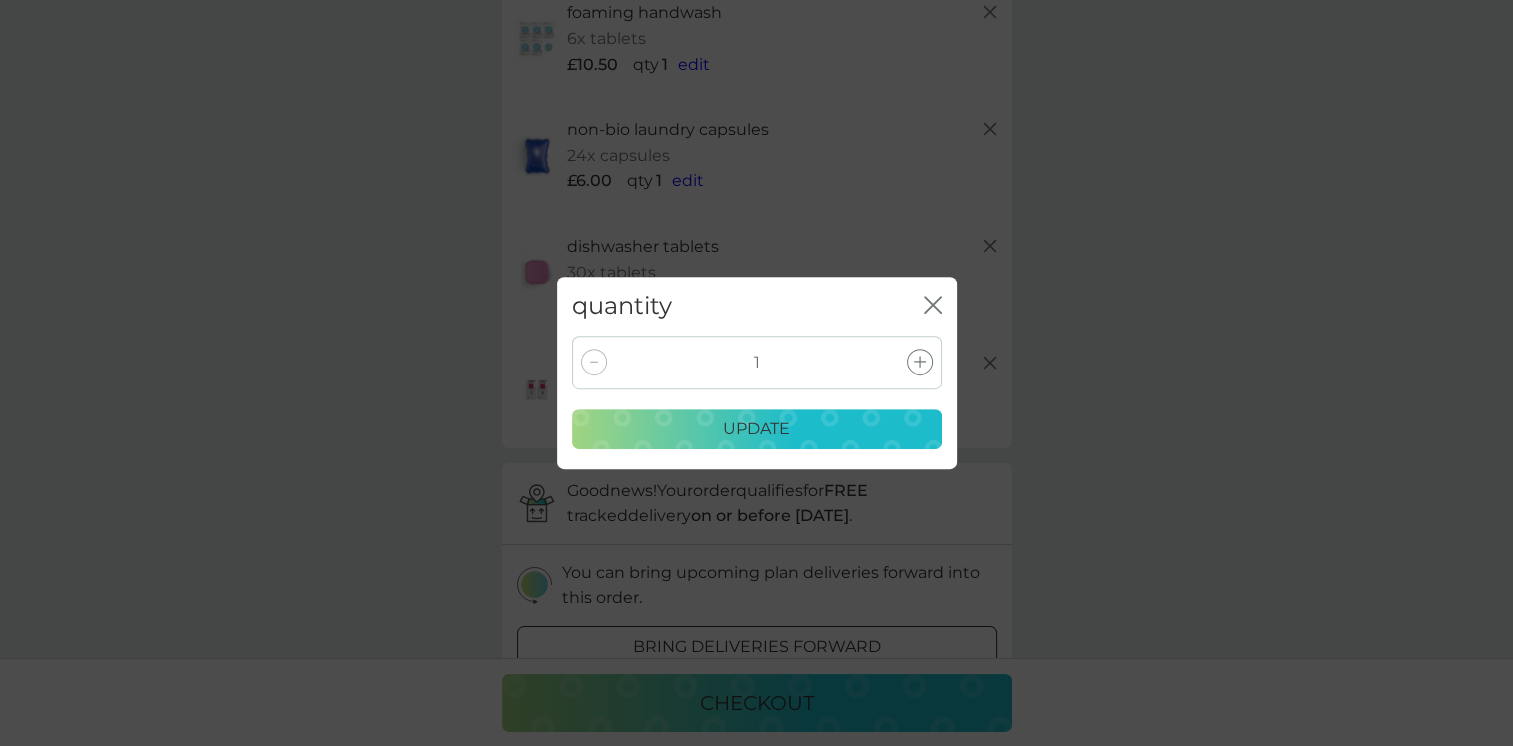 click on "quantity close" at bounding box center [757, 306] 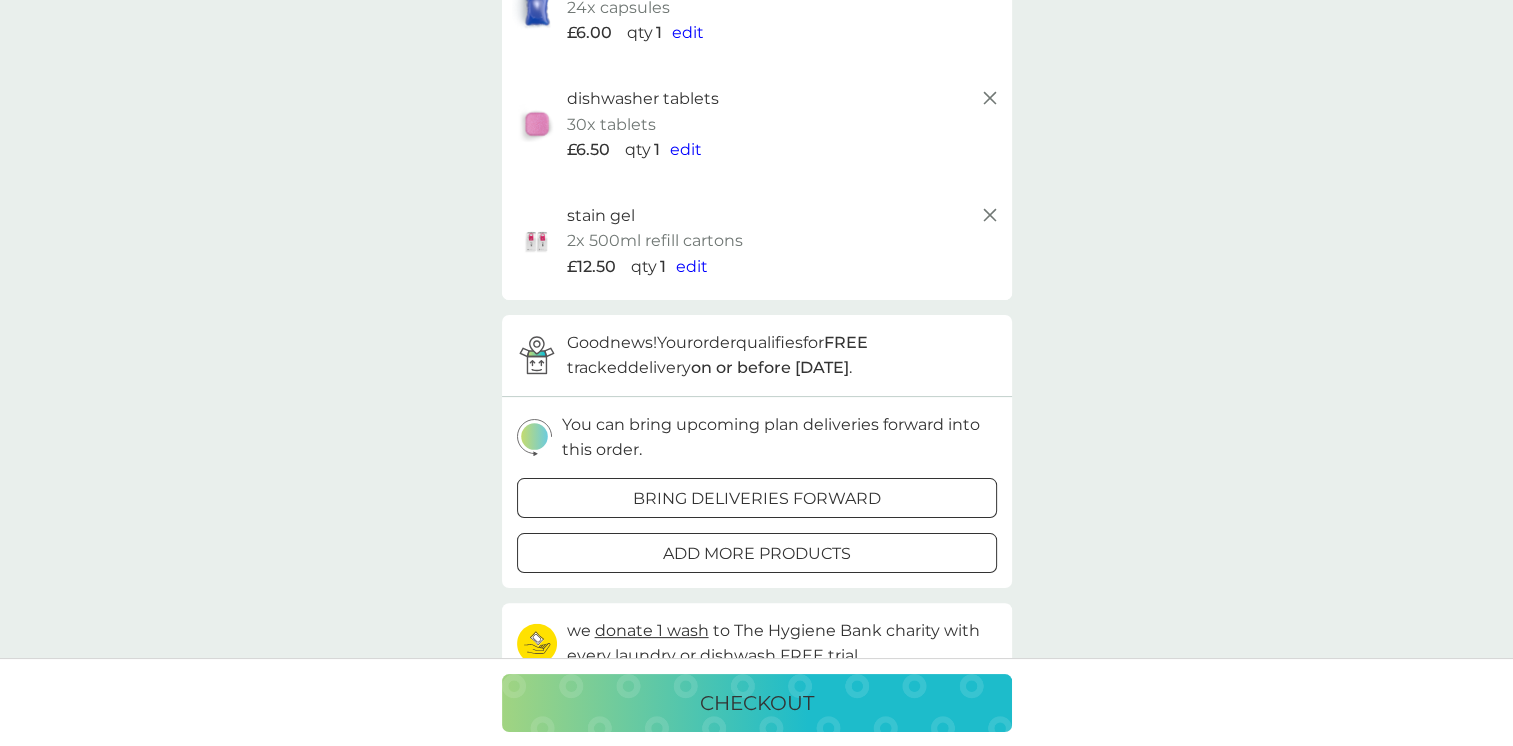 scroll, scrollTop: 400, scrollLeft: 0, axis: vertical 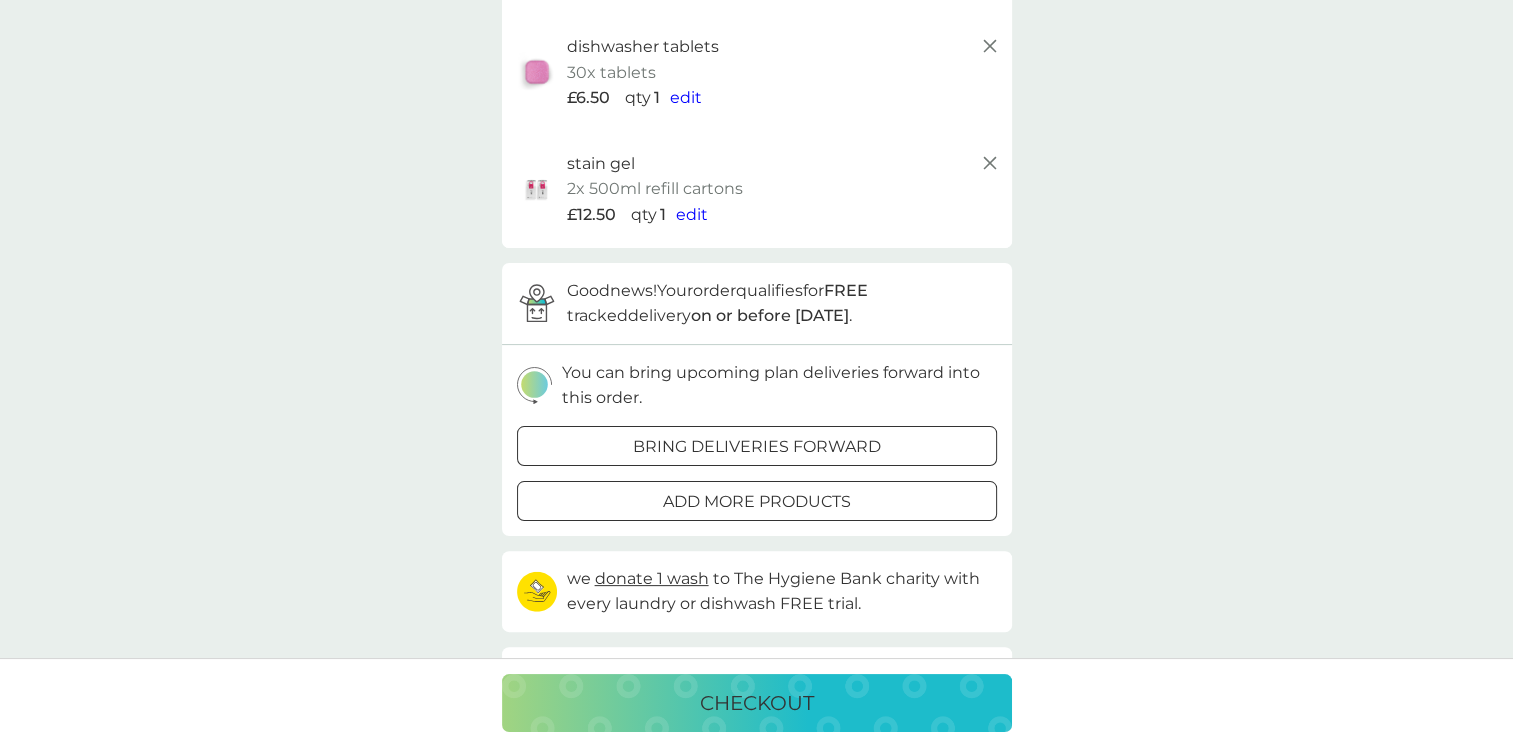 click on "add more products" at bounding box center [757, 502] 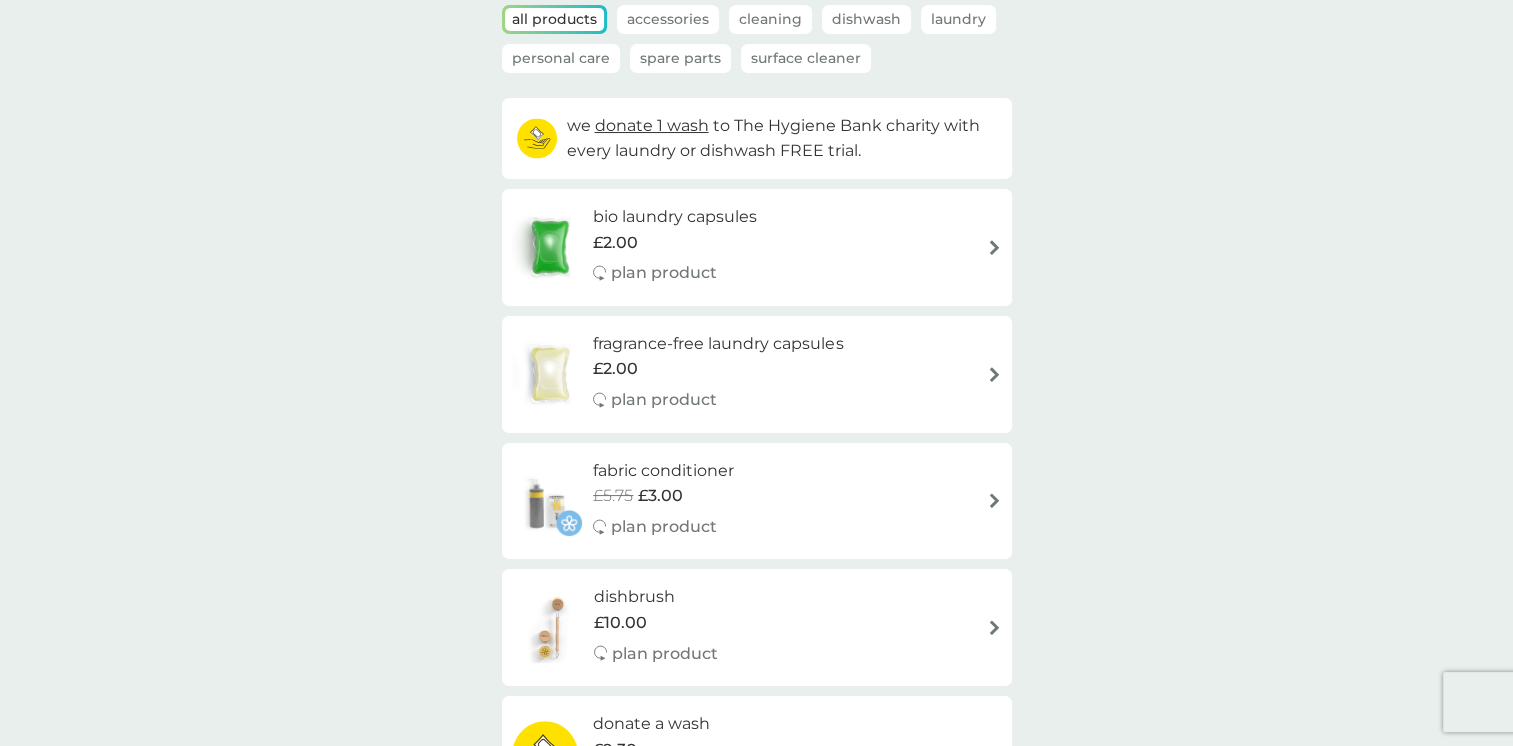 scroll, scrollTop: 0, scrollLeft: 0, axis: both 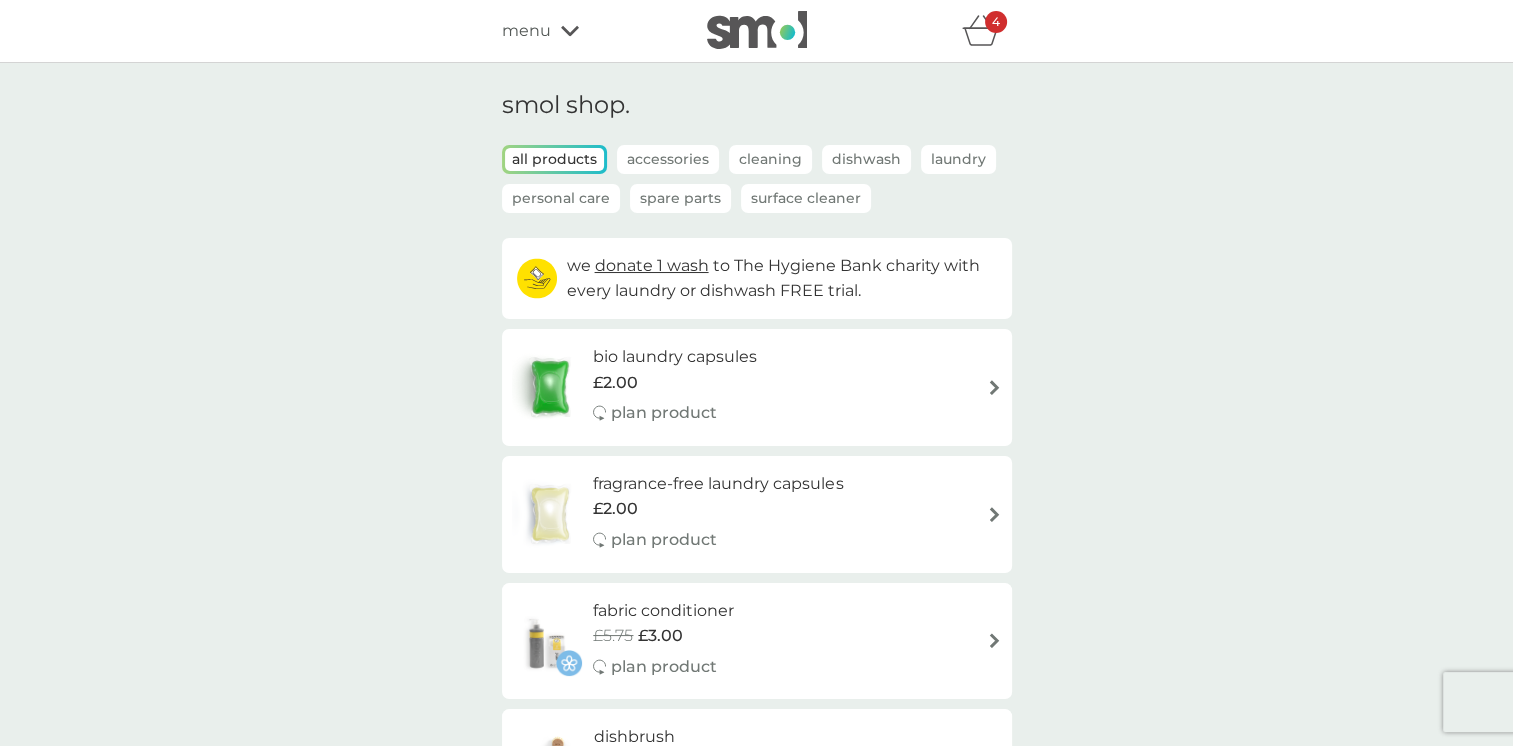 click on "Accessories" at bounding box center [668, 159] 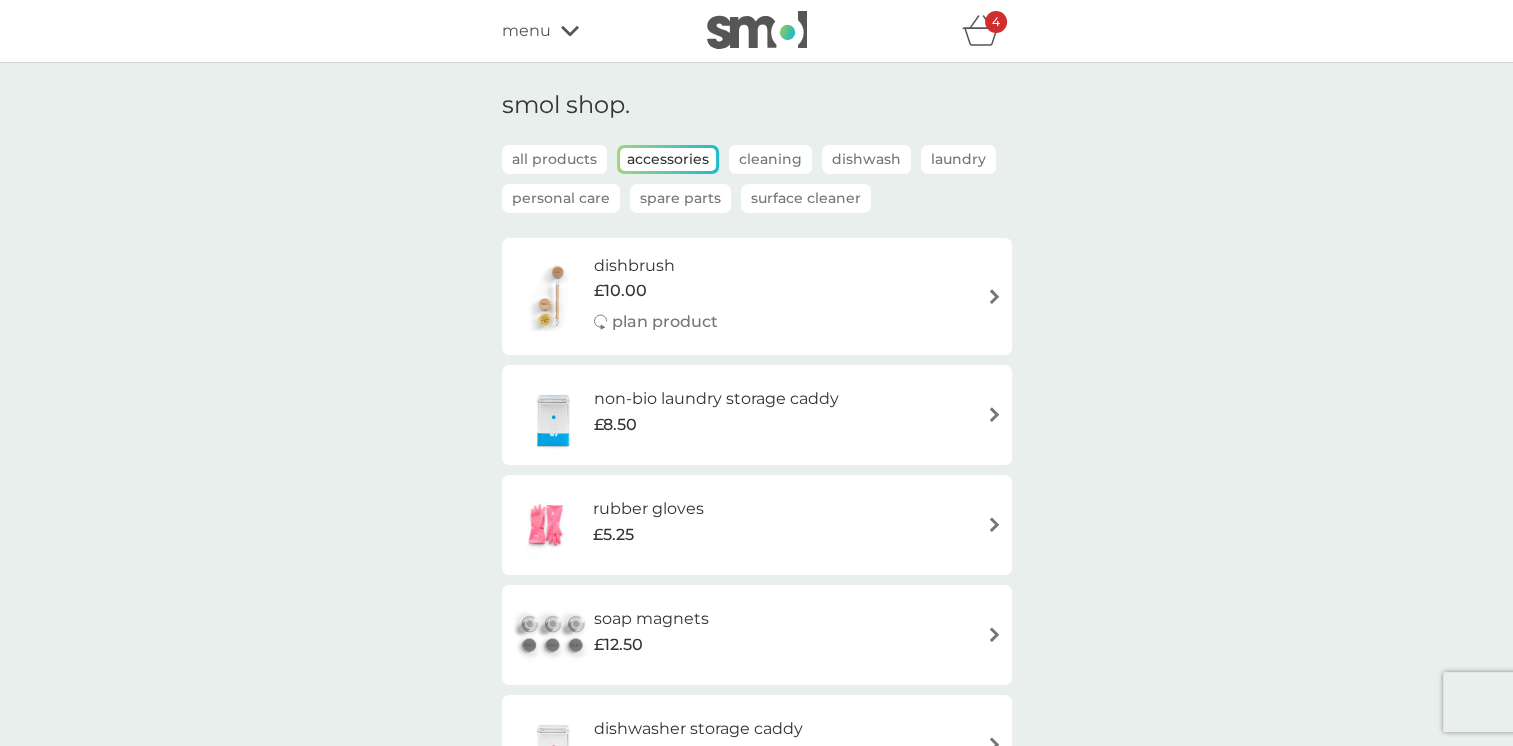 click on "Spare Parts" at bounding box center [680, 198] 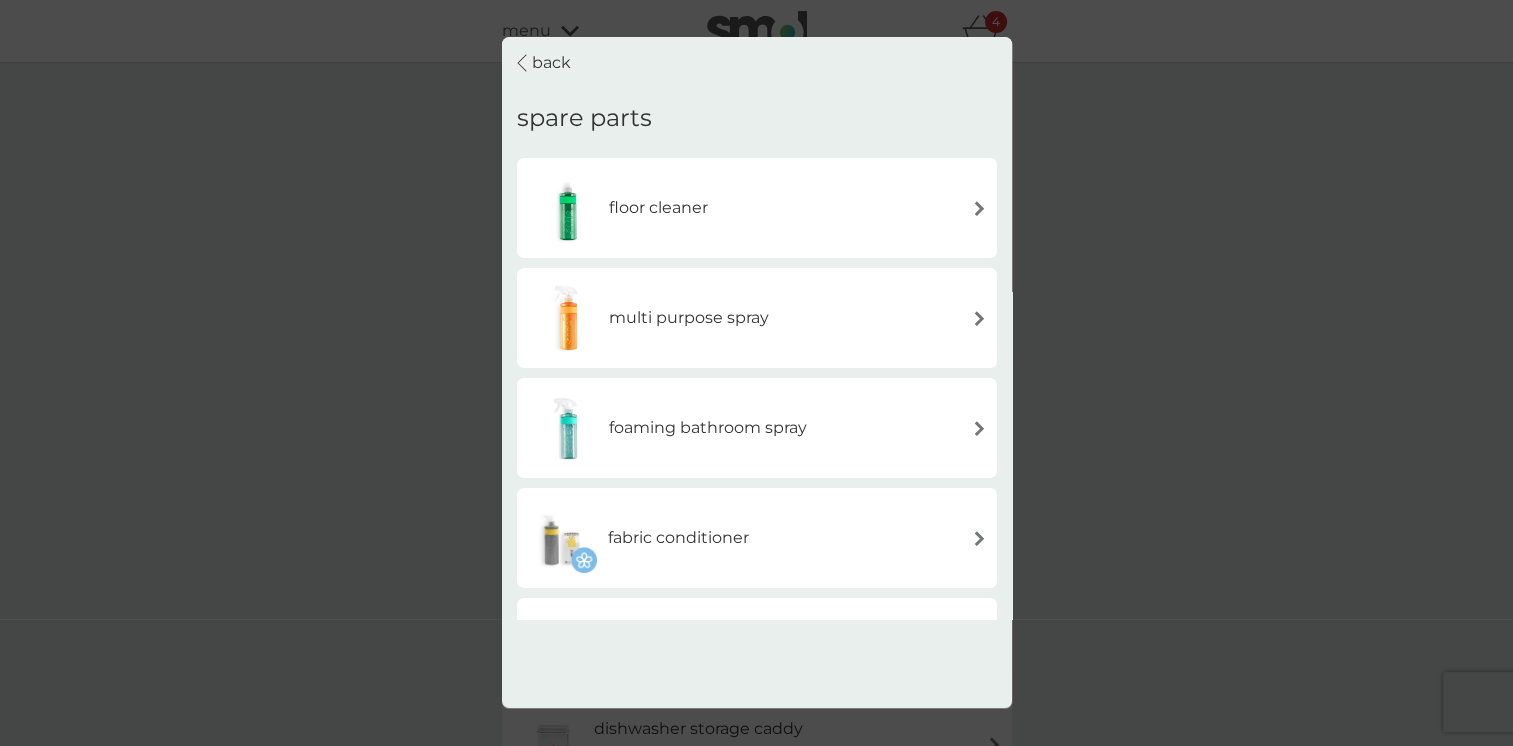 click on "foaming bathroom spray" at bounding box center (708, 429) 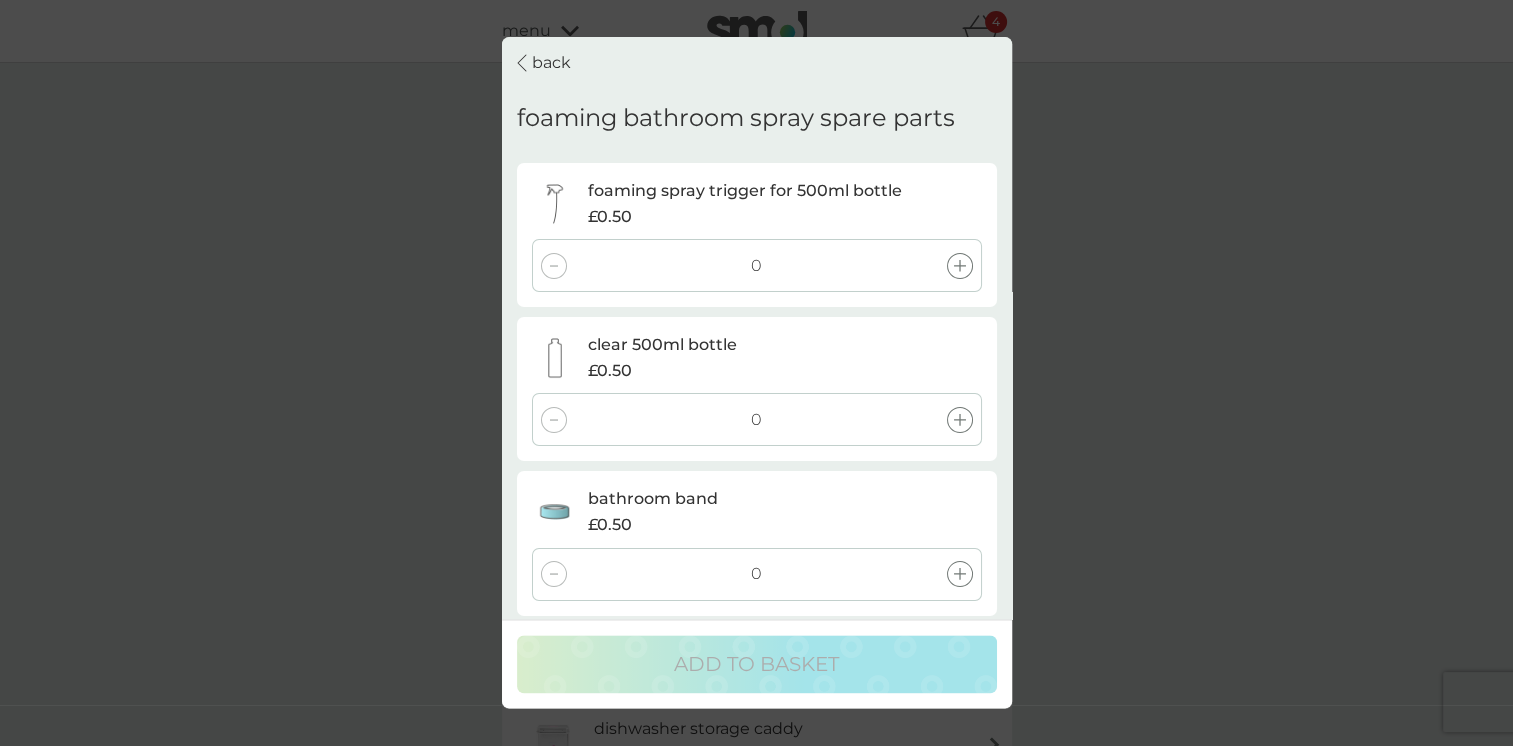 click on "back" at bounding box center [551, 64] 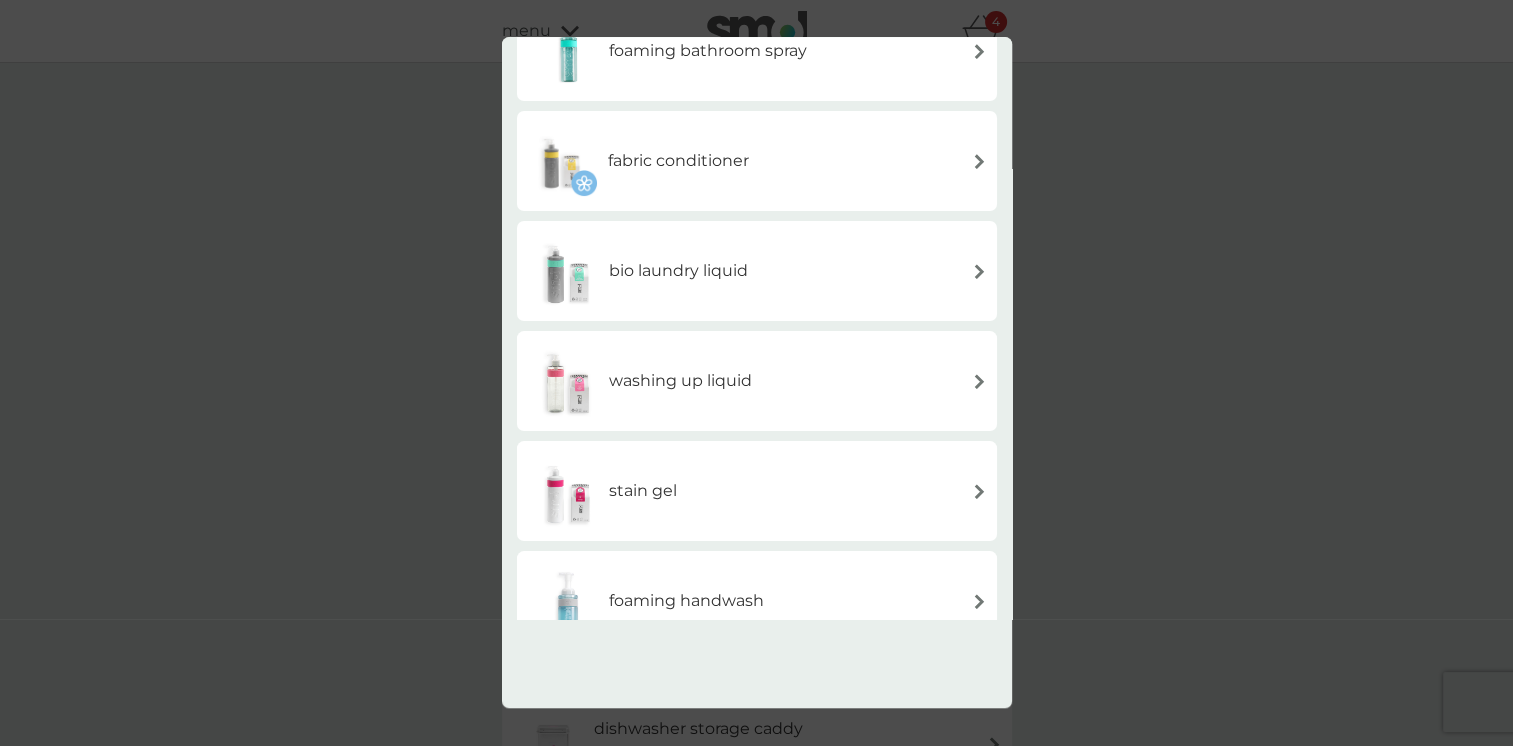 scroll, scrollTop: 528, scrollLeft: 0, axis: vertical 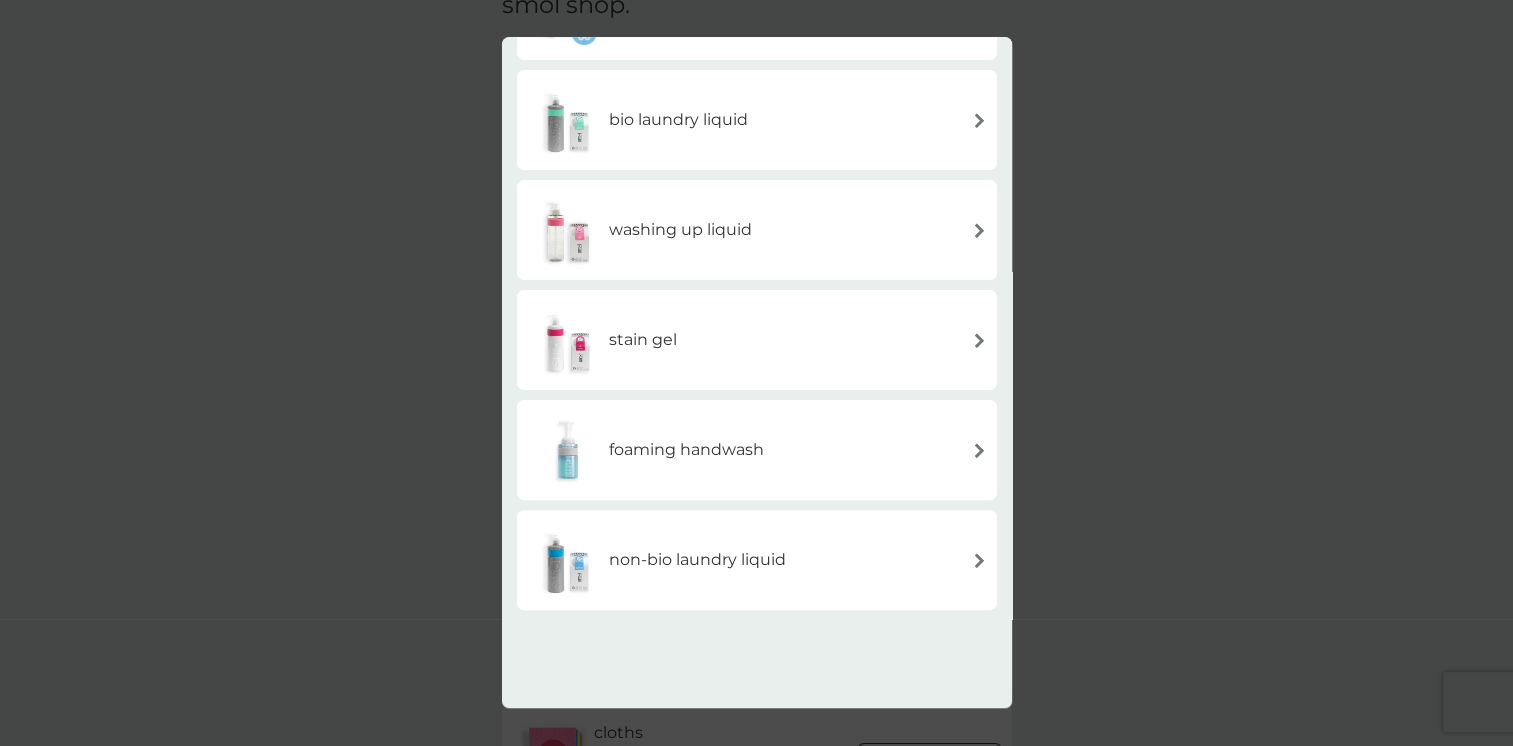 click on "foaming handwash" at bounding box center (686, 451) 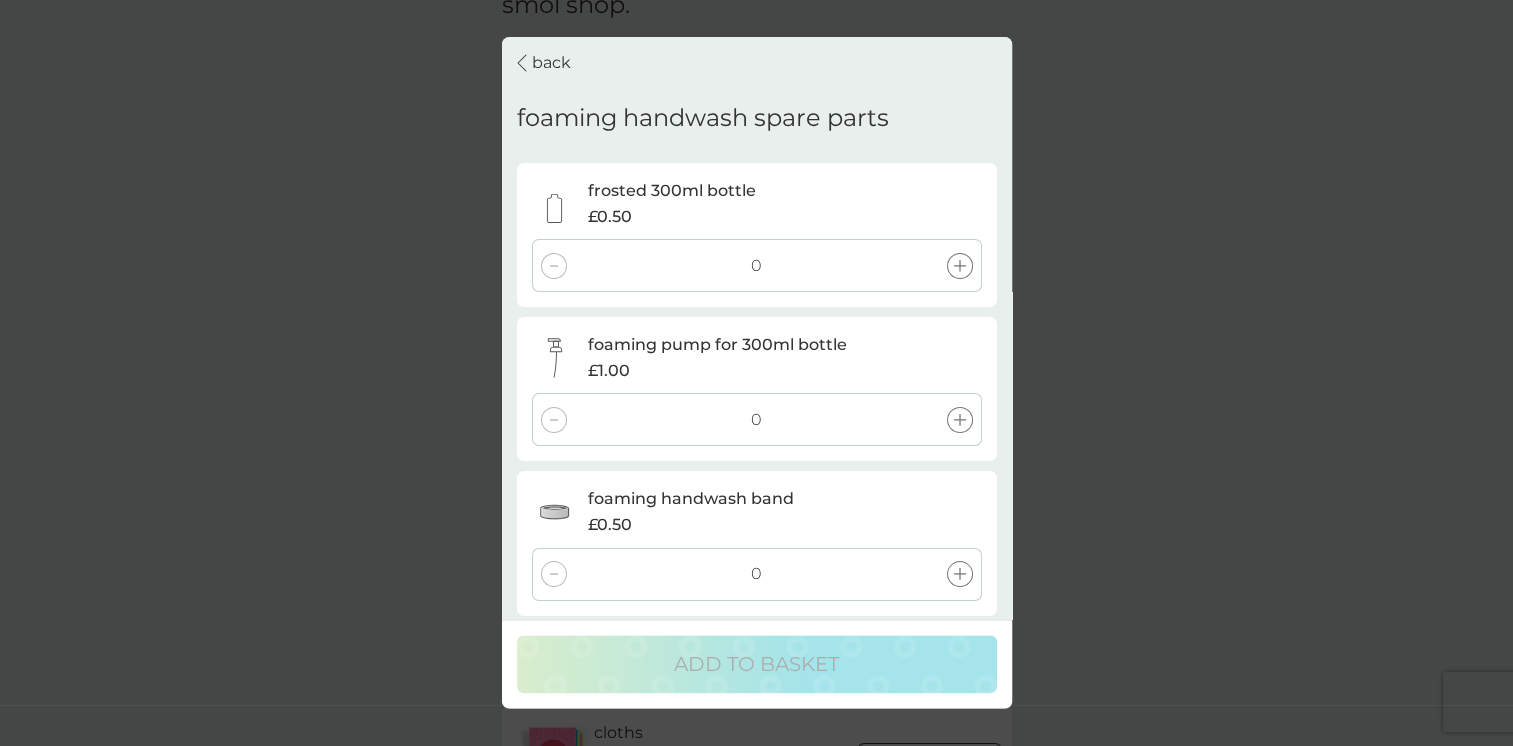 click 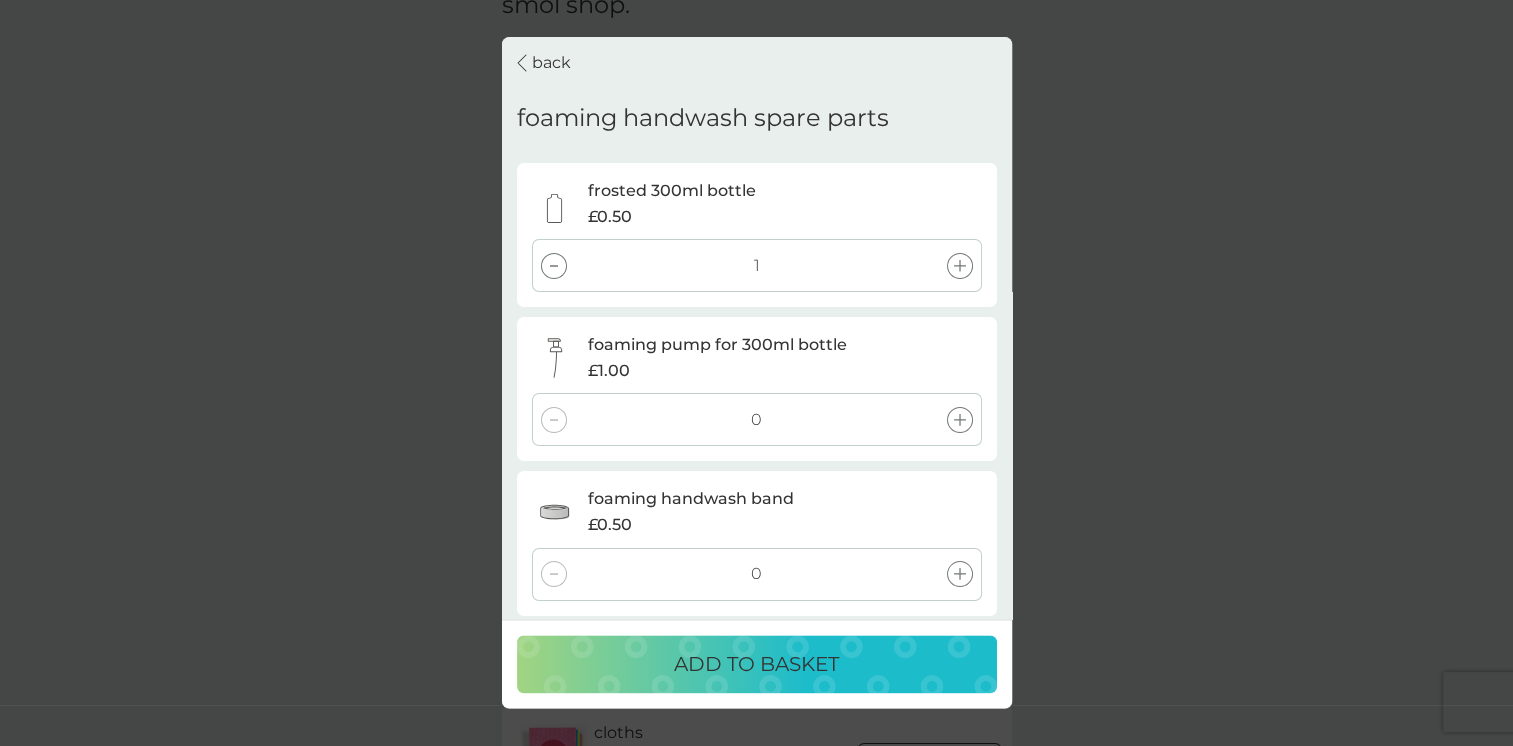 click 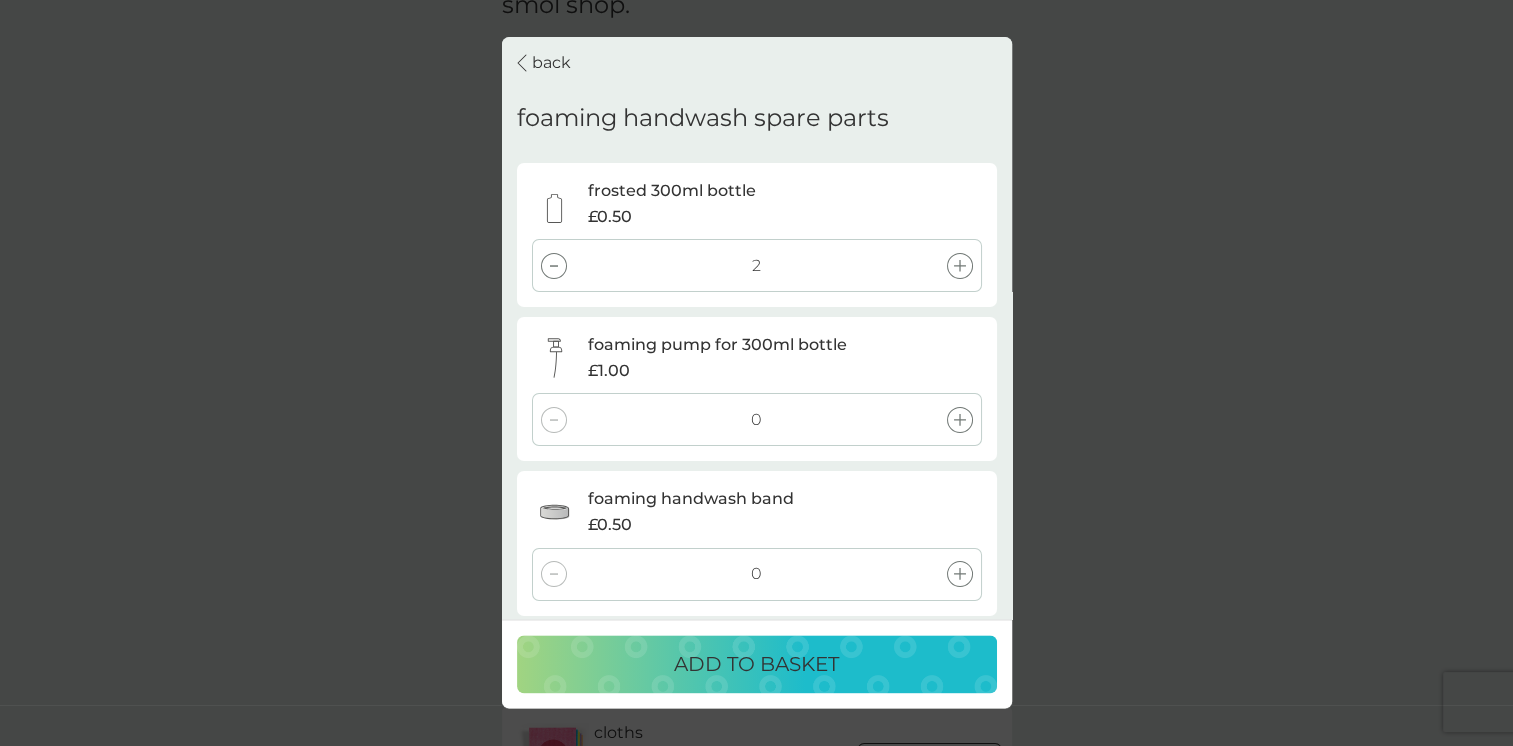 click 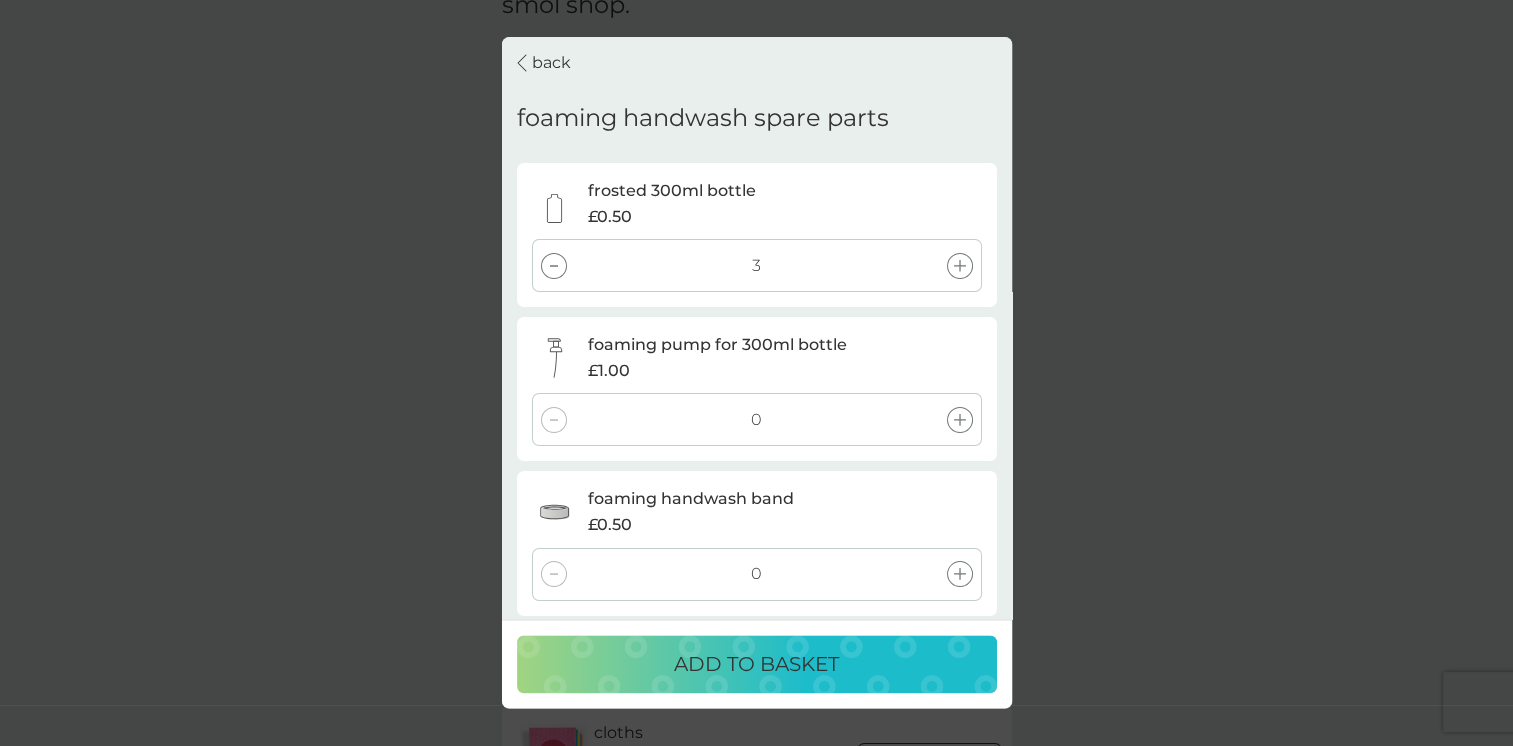 click 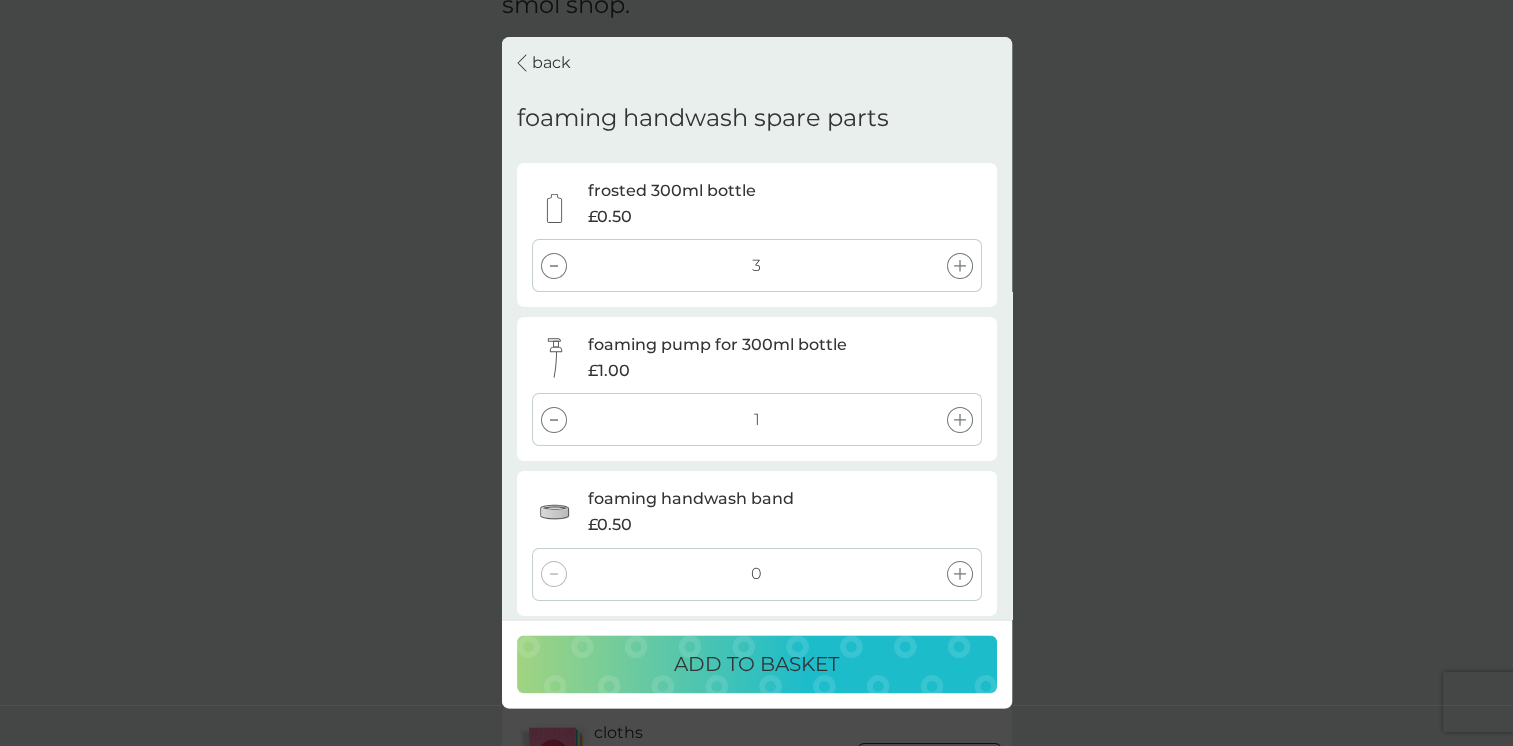 click 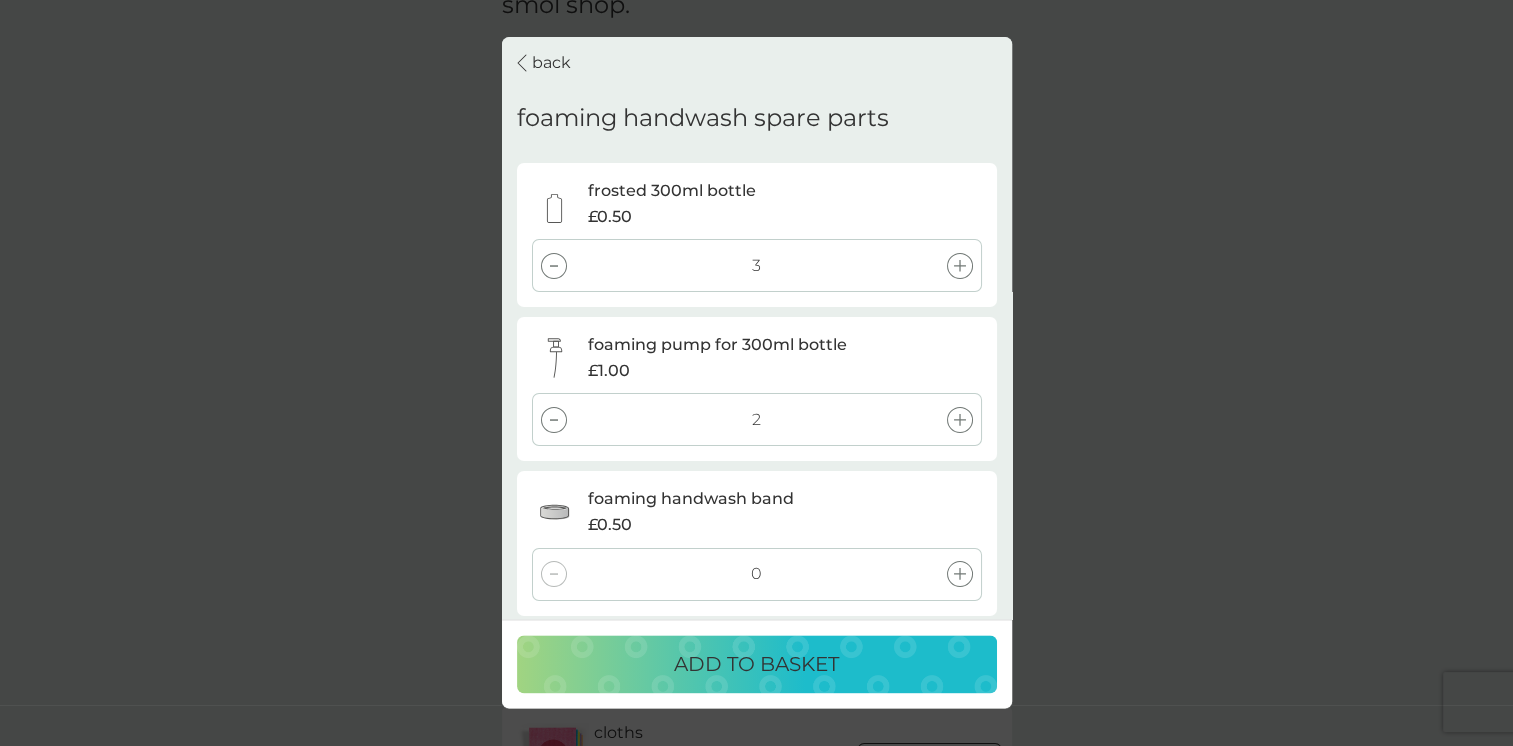 click 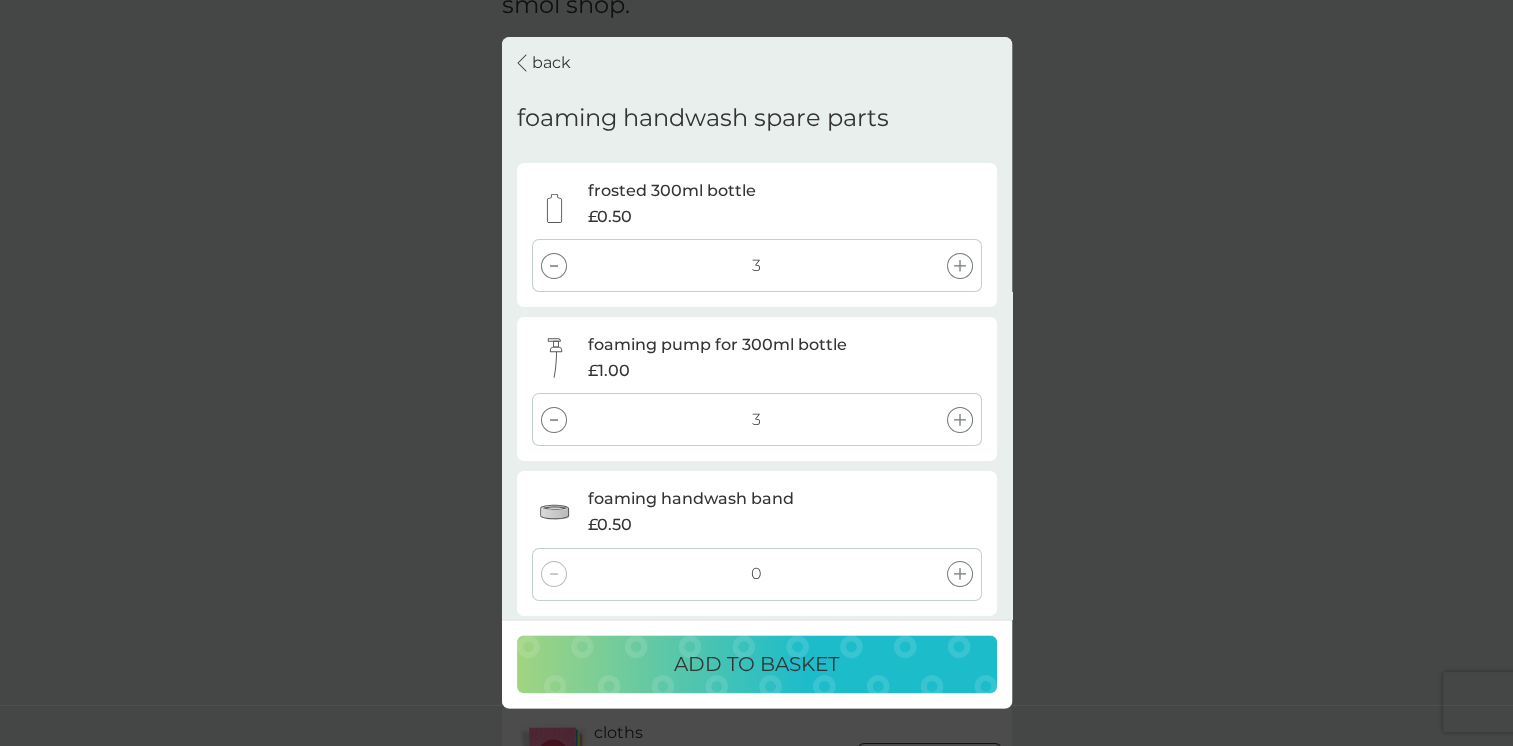click 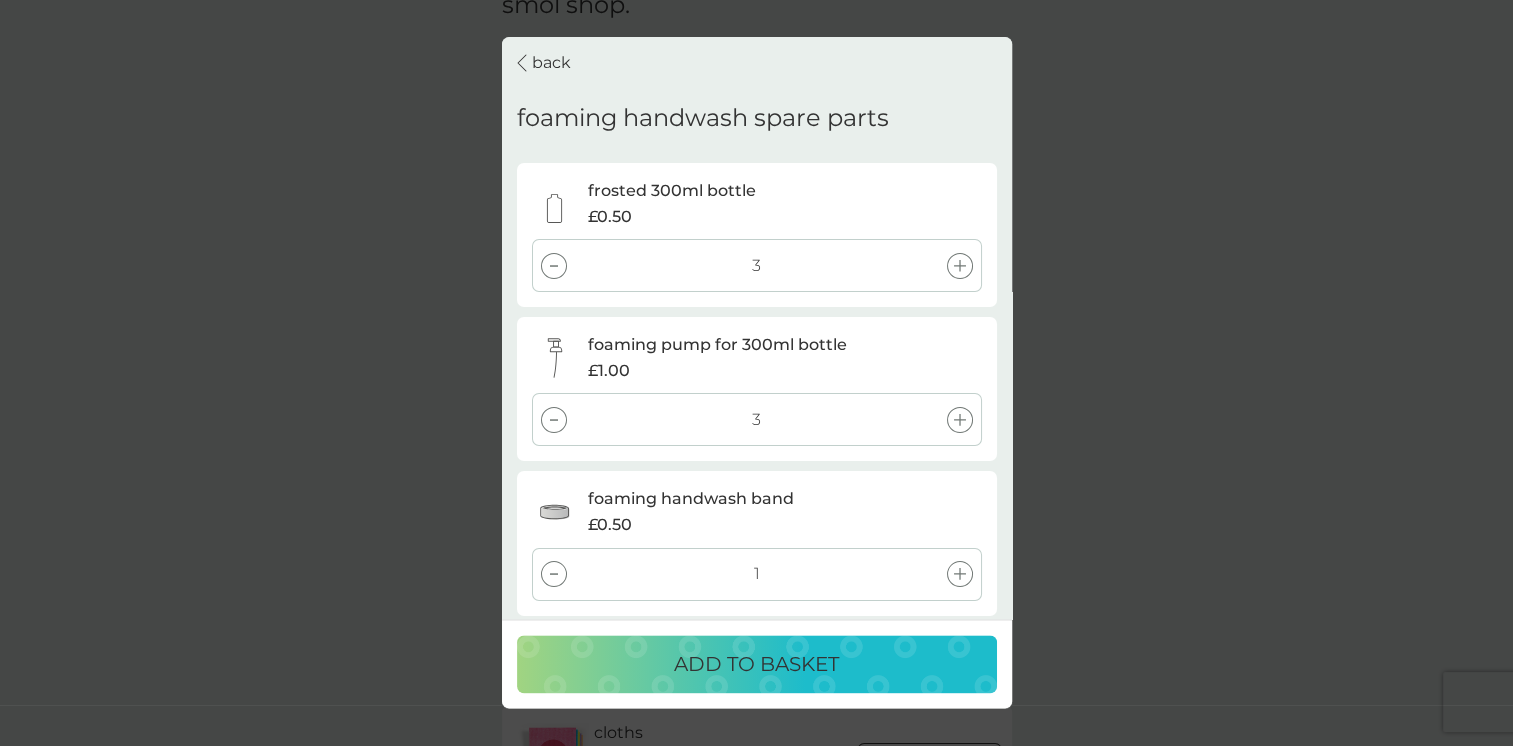 click 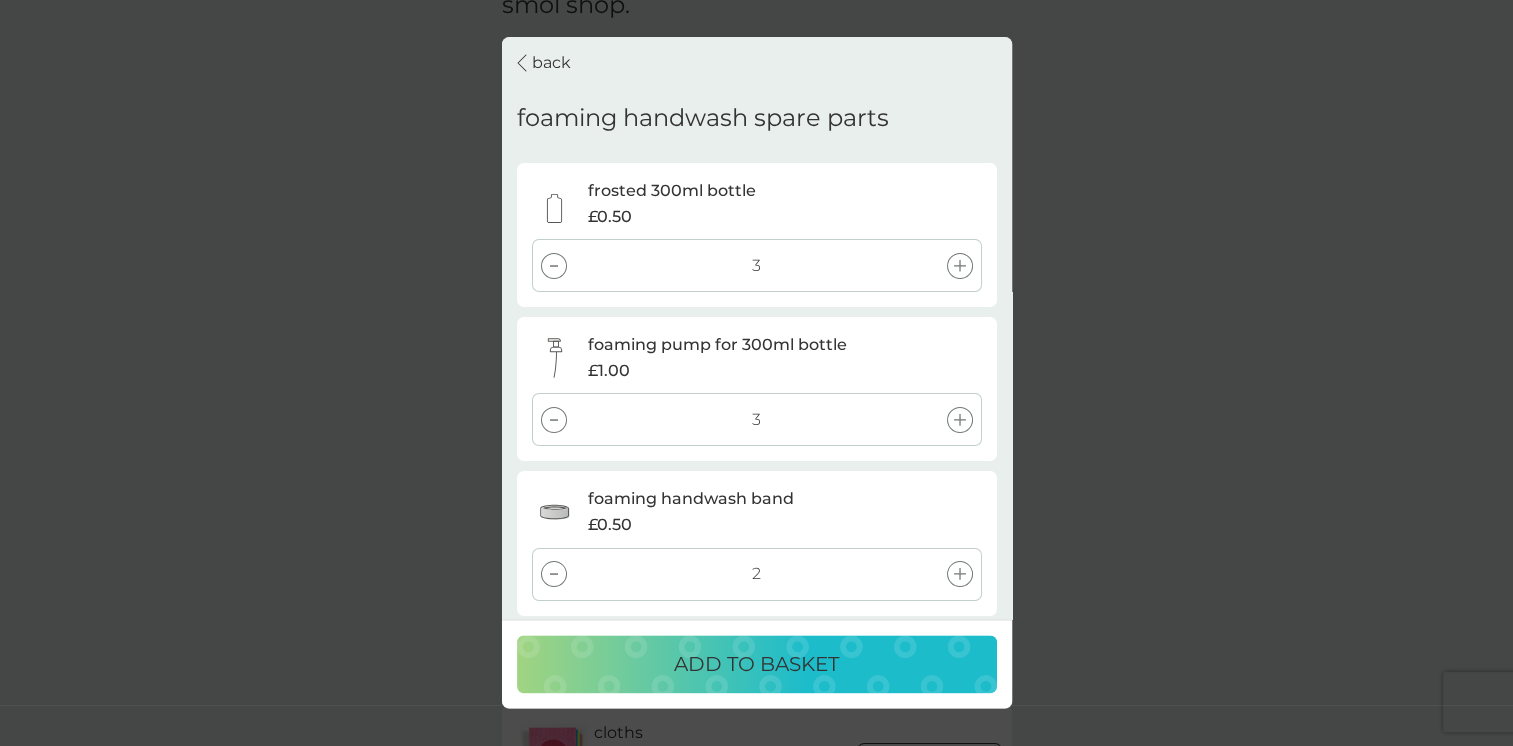 click 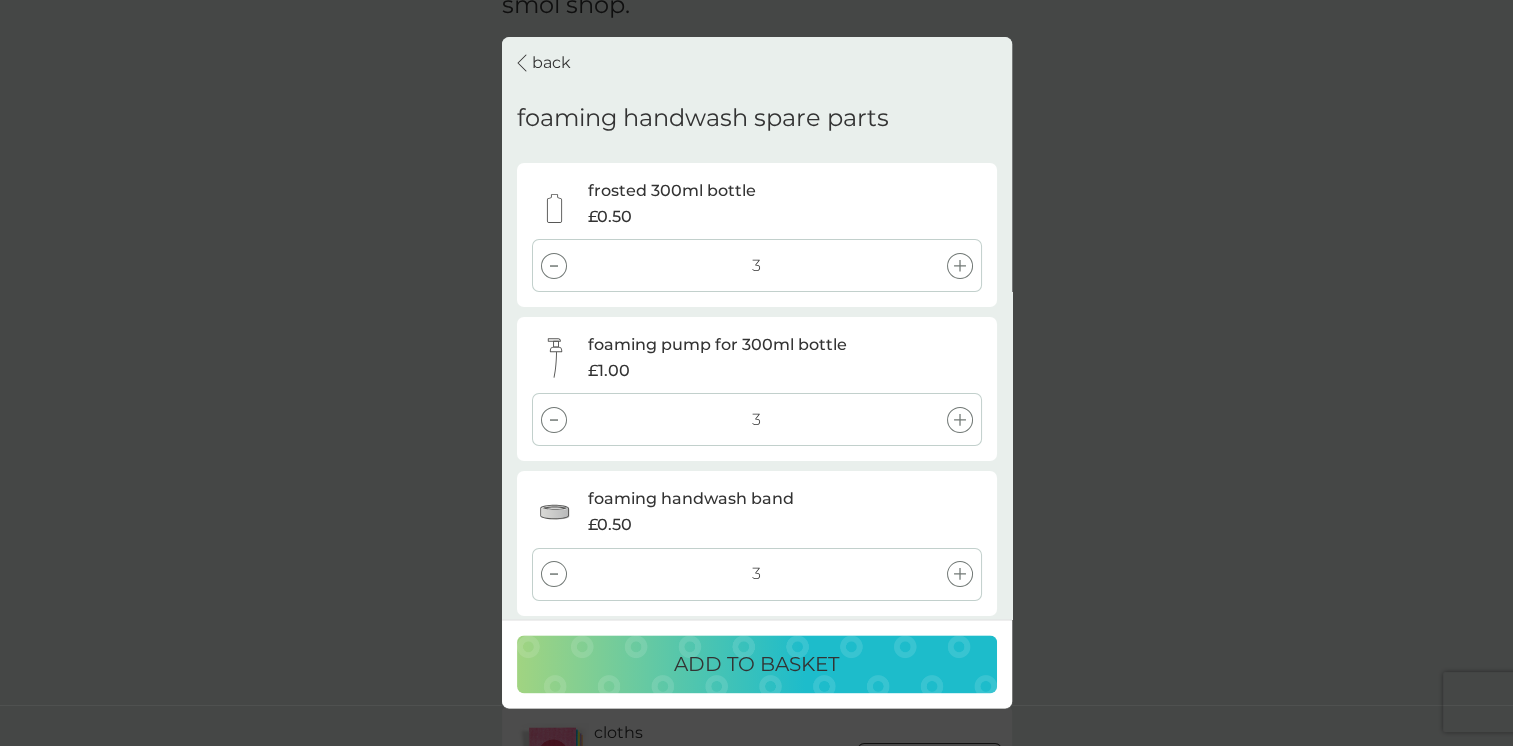 click on "ADD TO BASKET" at bounding box center [756, 665] 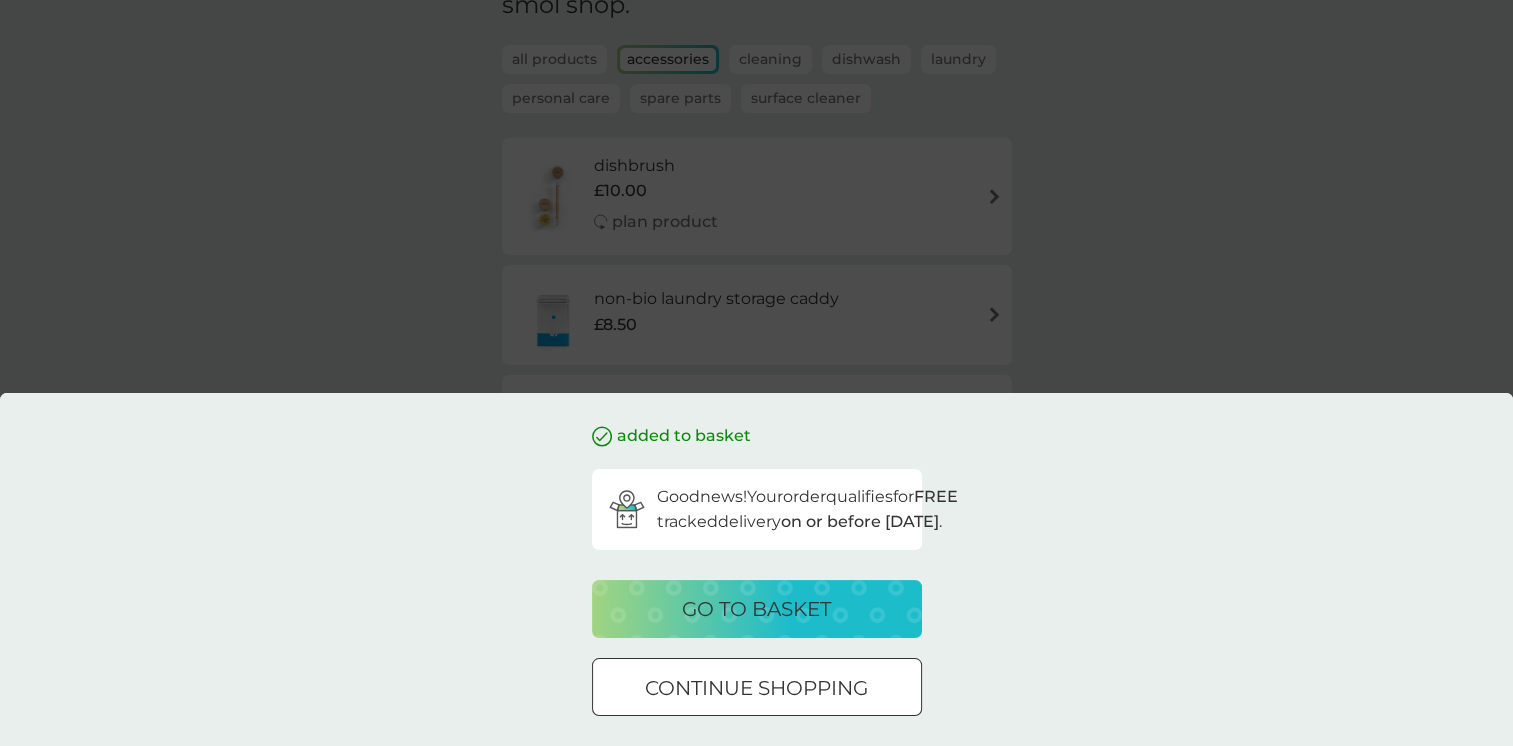 click on "continue shopping" at bounding box center (756, 688) 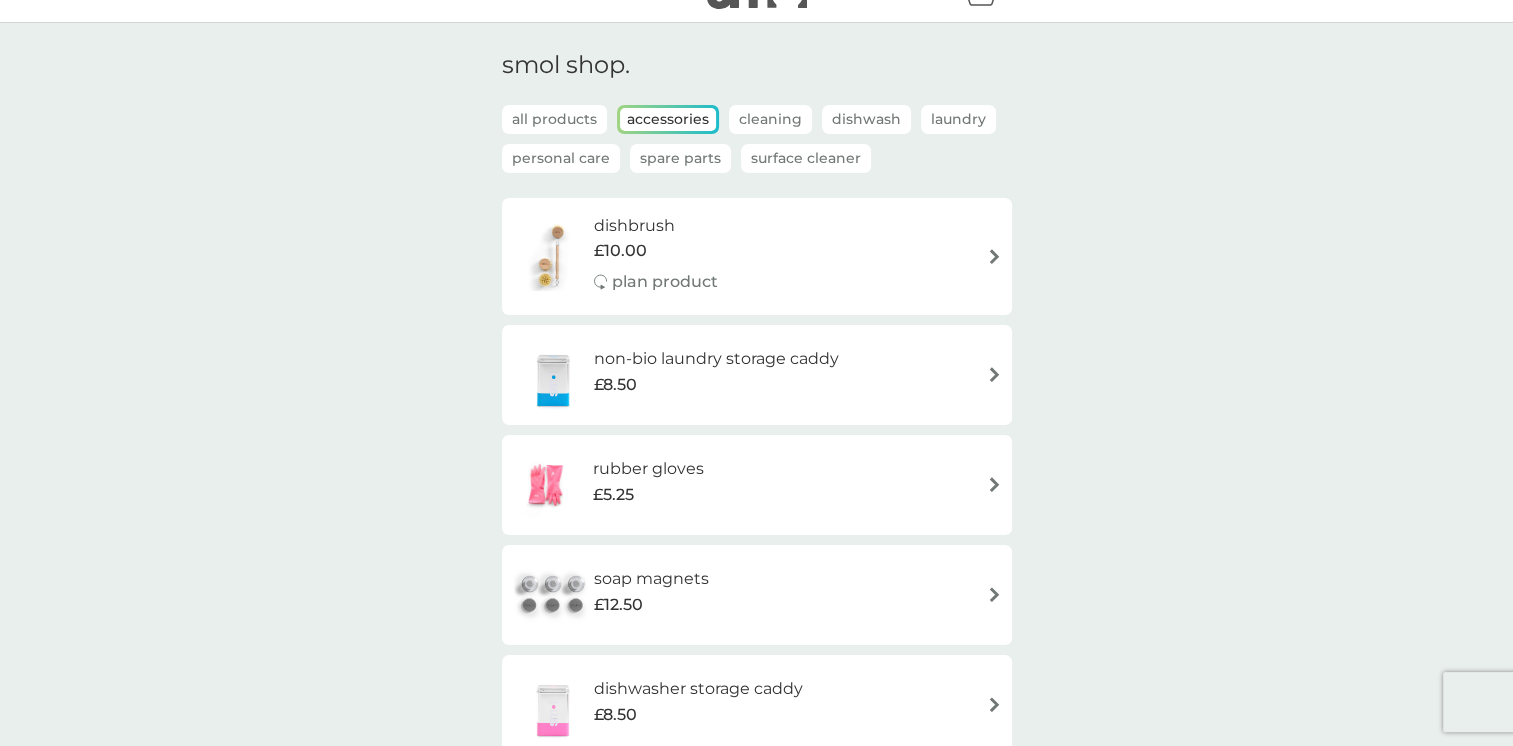 scroll, scrollTop: 0, scrollLeft: 0, axis: both 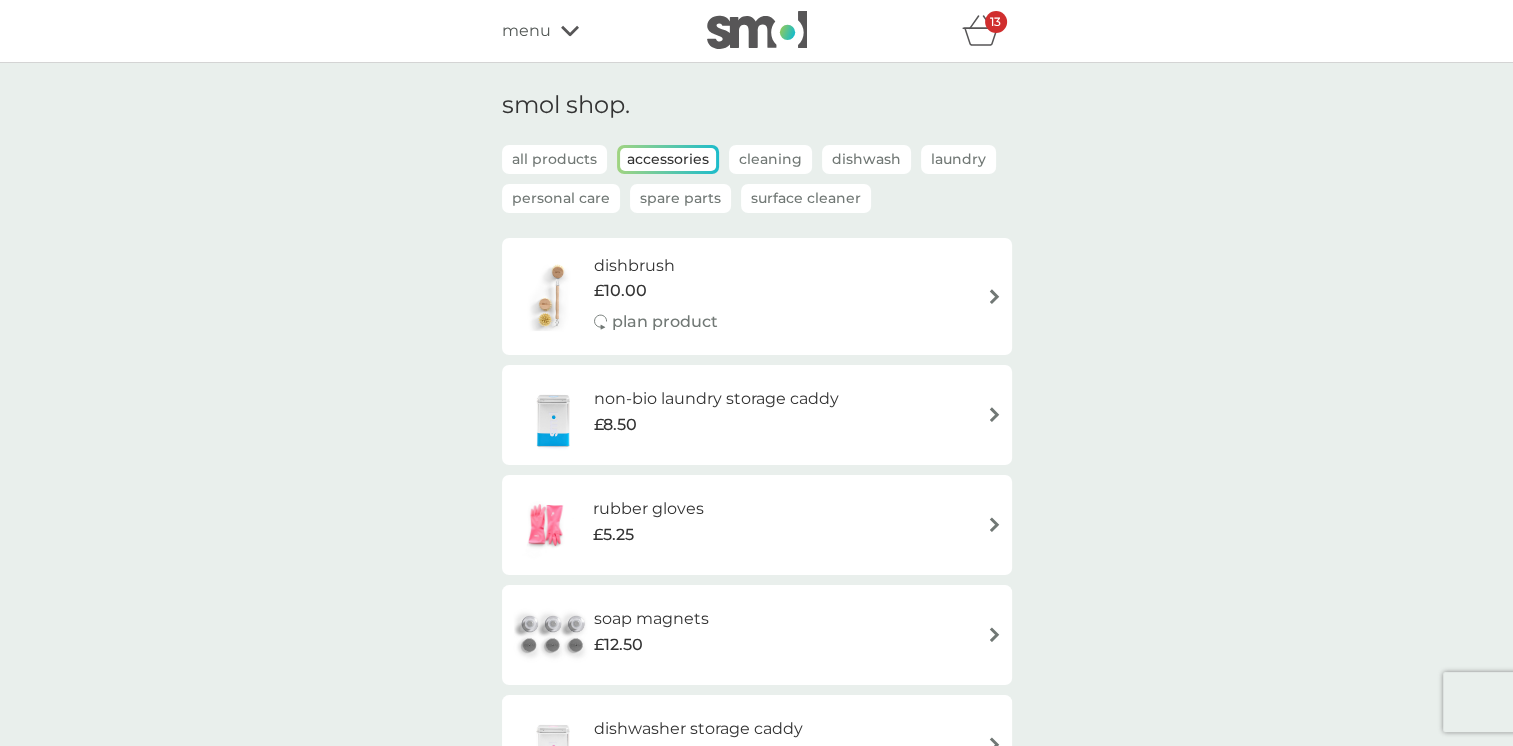 click on "Spare Parts" at bounding box center [680, 198] 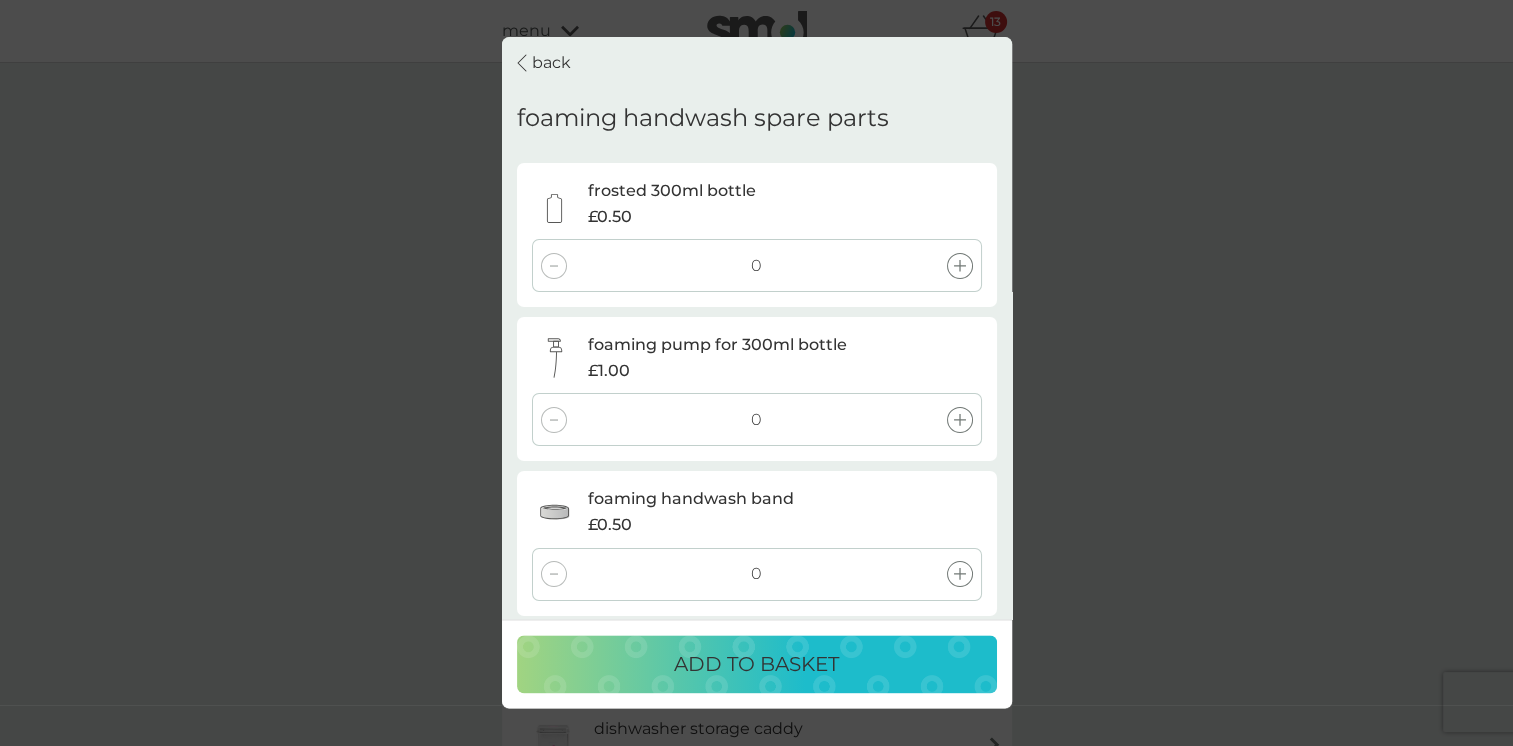click on "back" at bounding box center (544, 64) 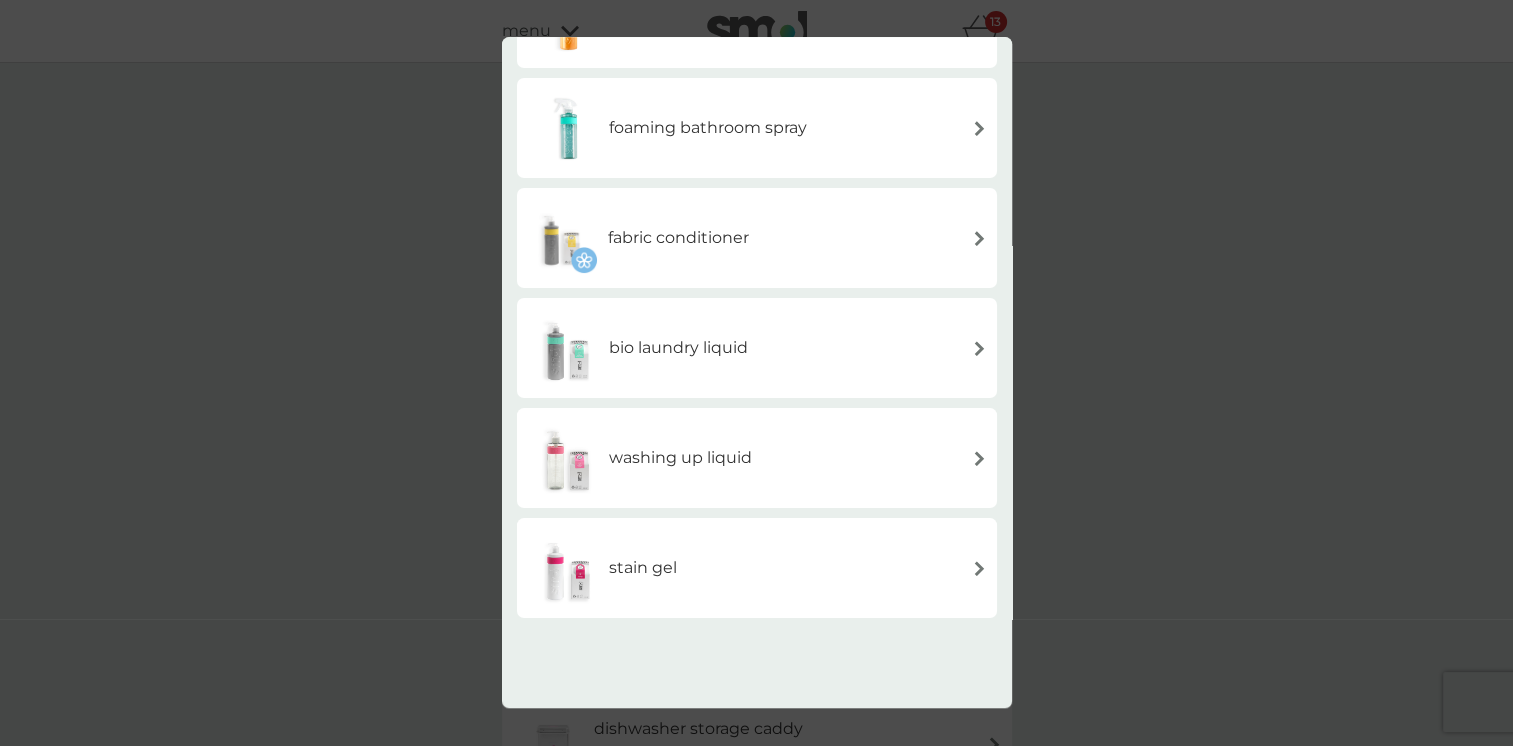 scroll, scrollTop: 400, scrollLeft: 0, axis: vertical 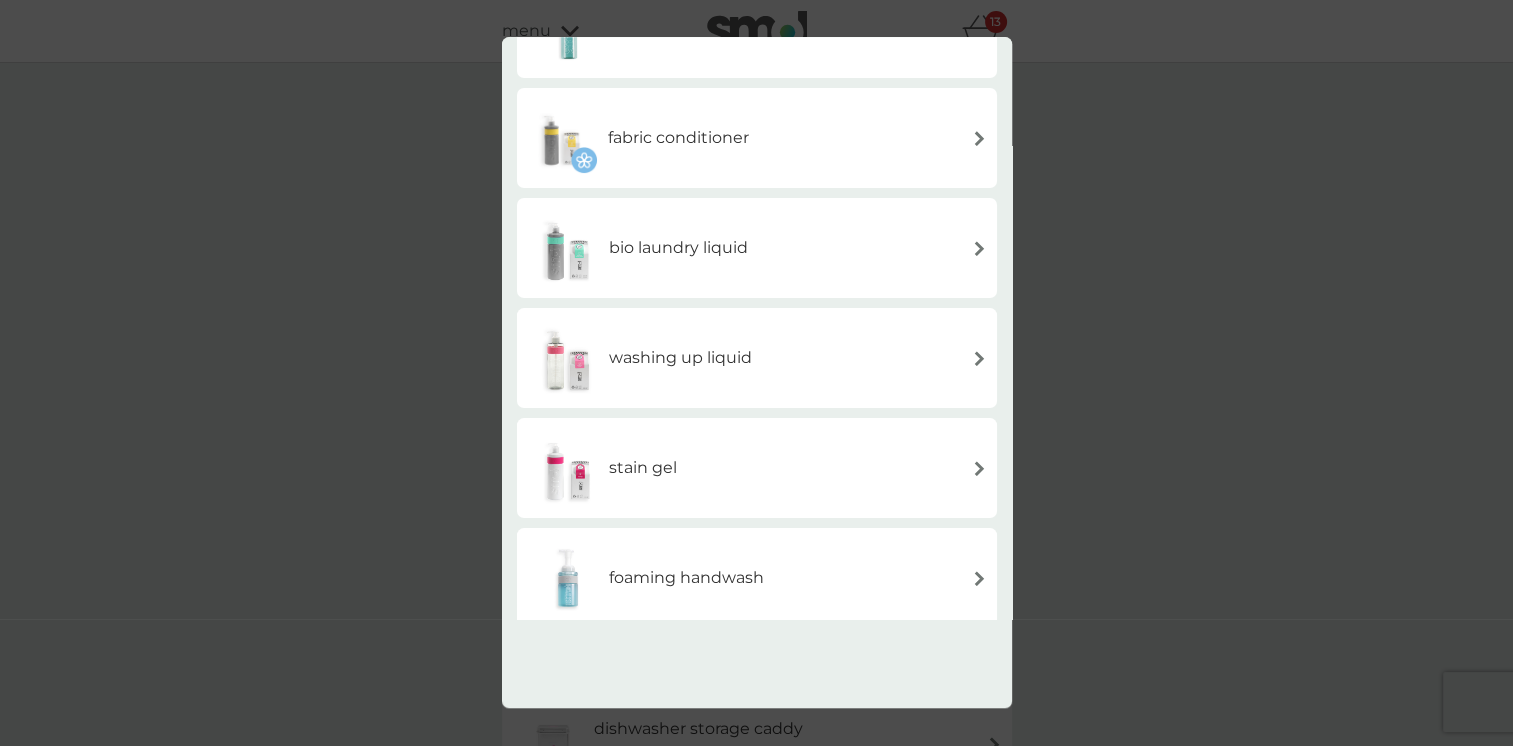 click at bounding box center (979, 358) 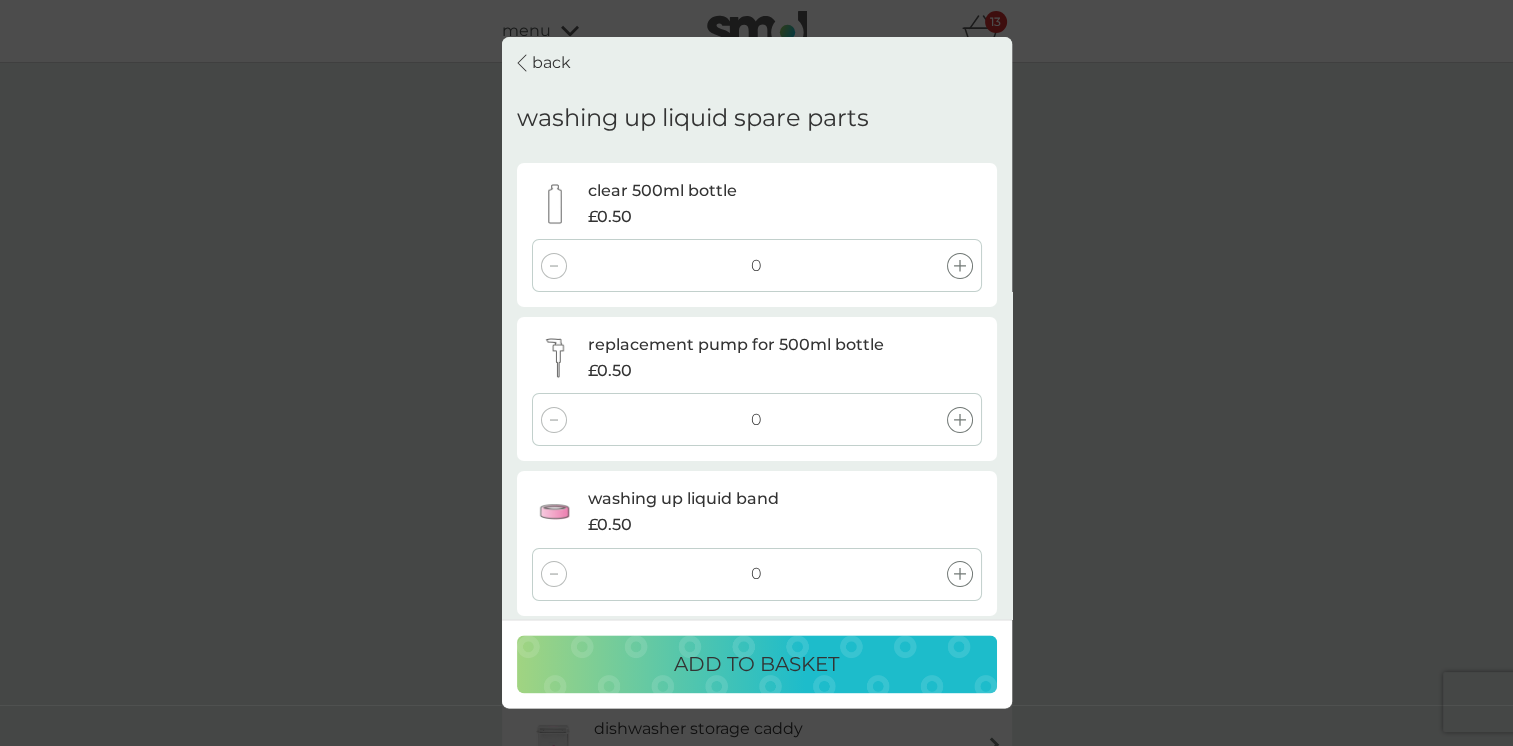 scroll, scrollTop: 11, scrollLeft: 0, axis: vertical 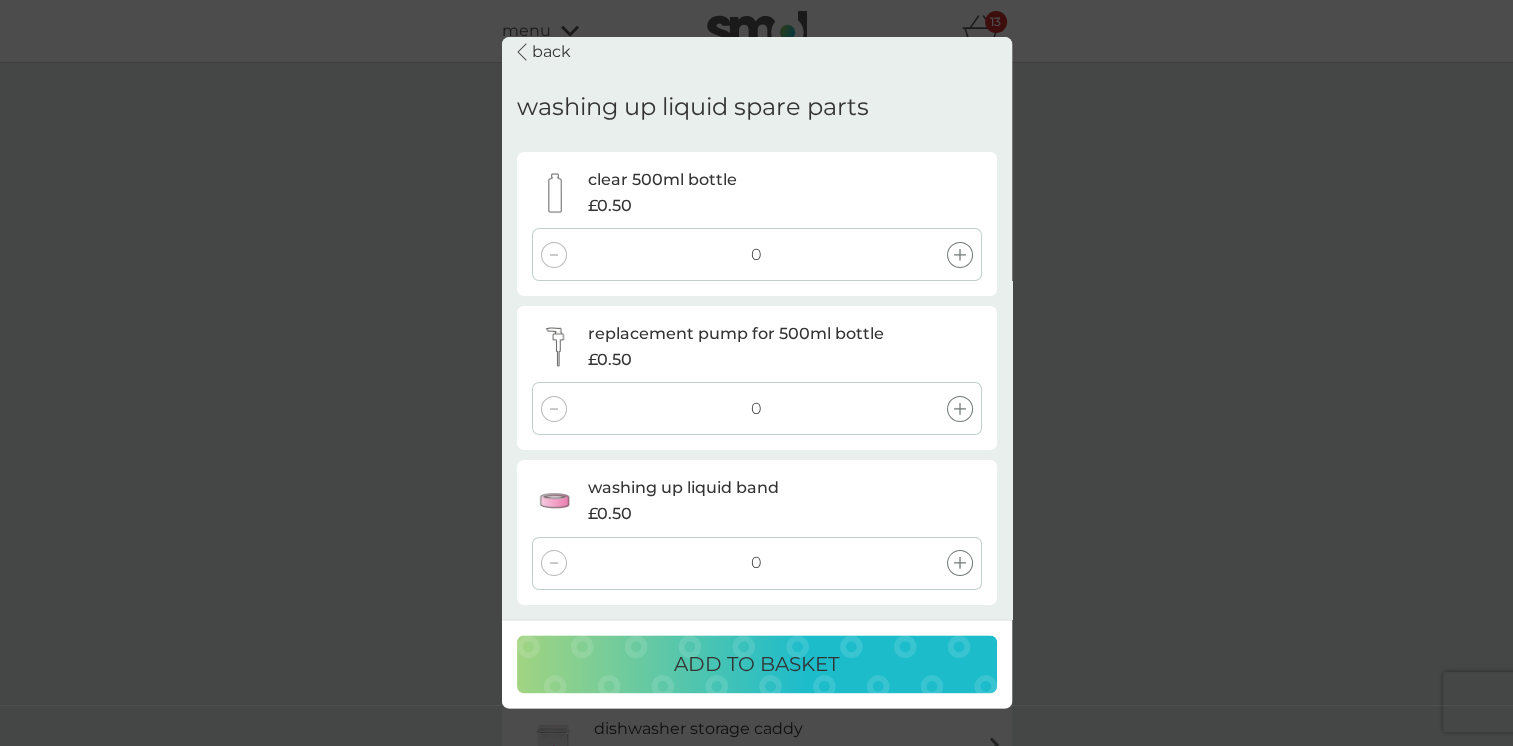 click 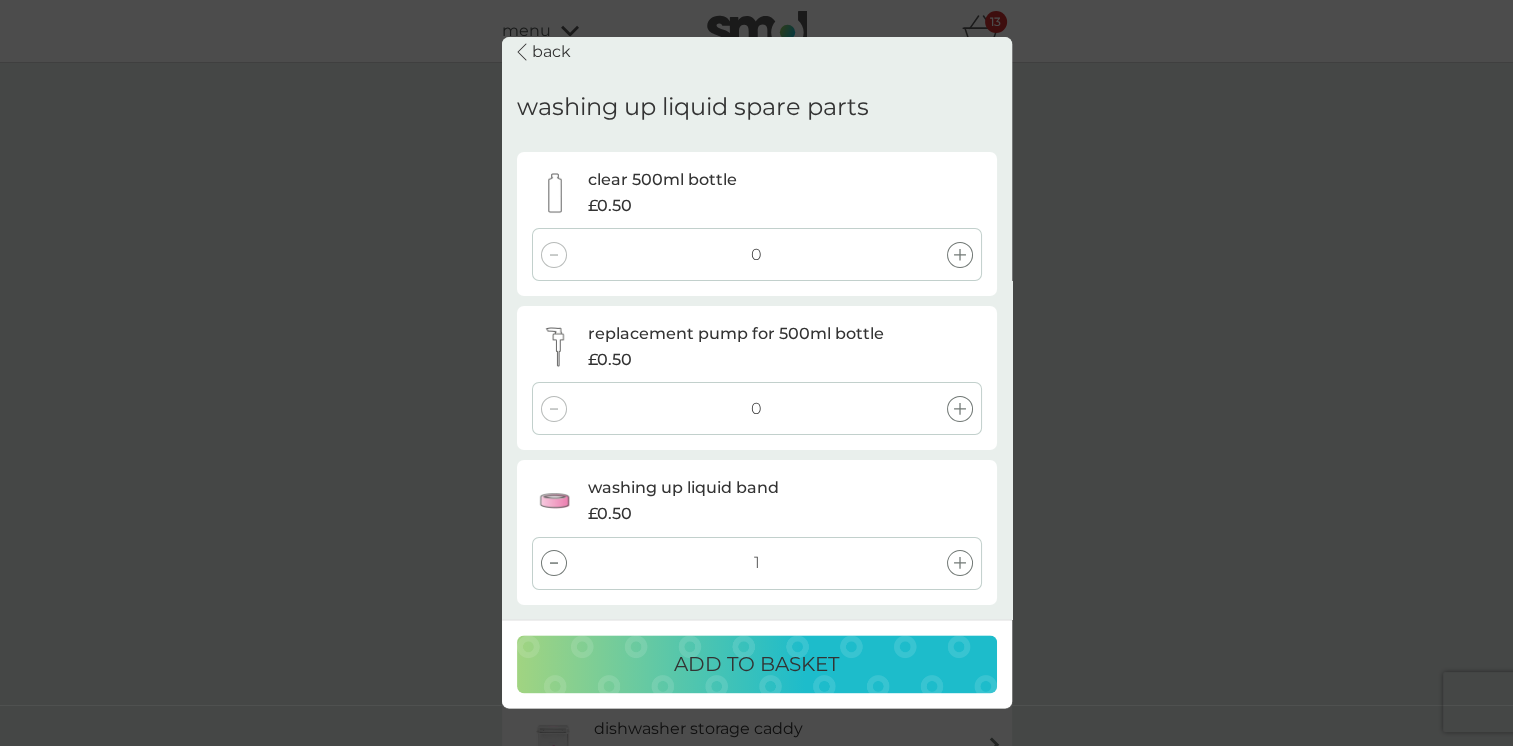 click on "ADD TO BASKET" at bounding box center [756, 665] 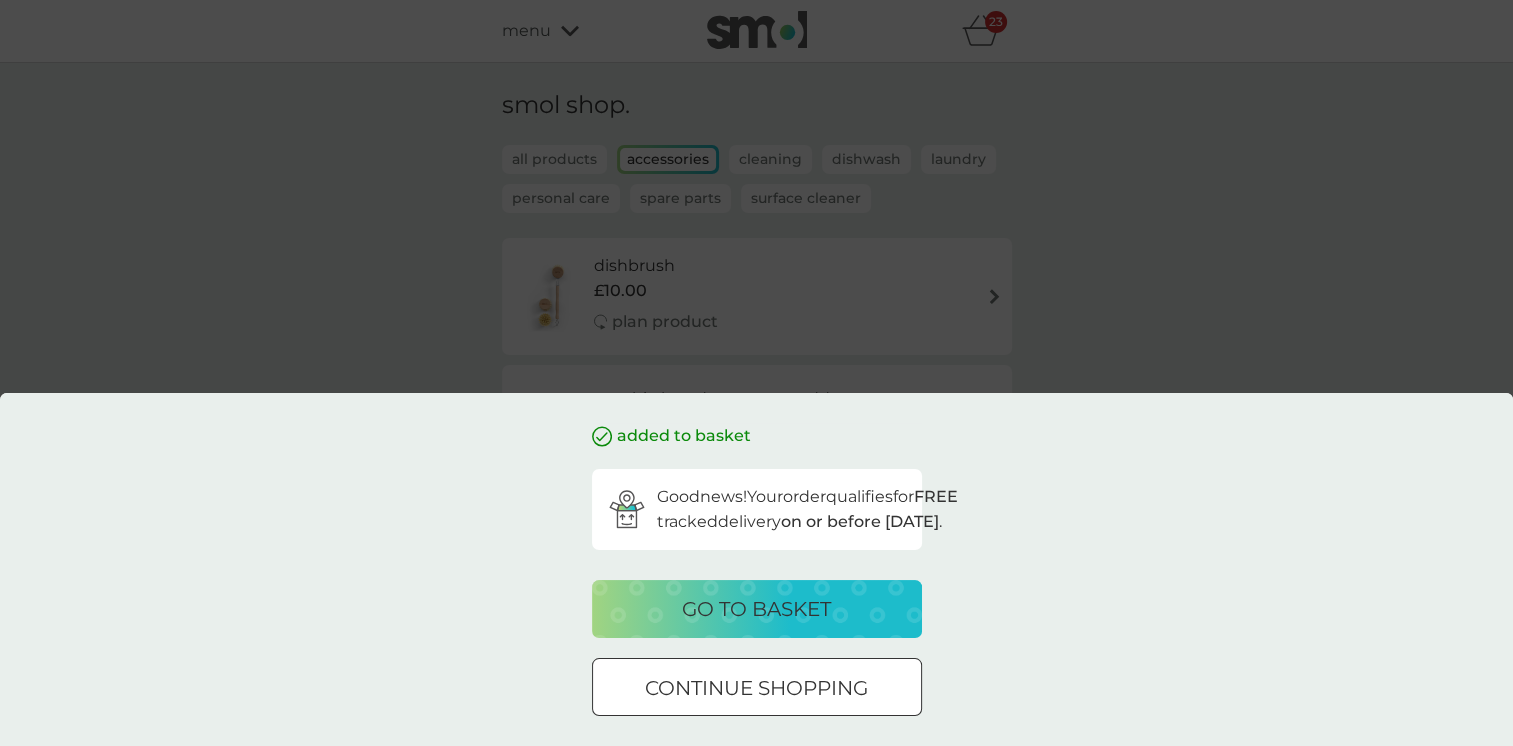 click on "go to basket" at bounding box center (756, 609) 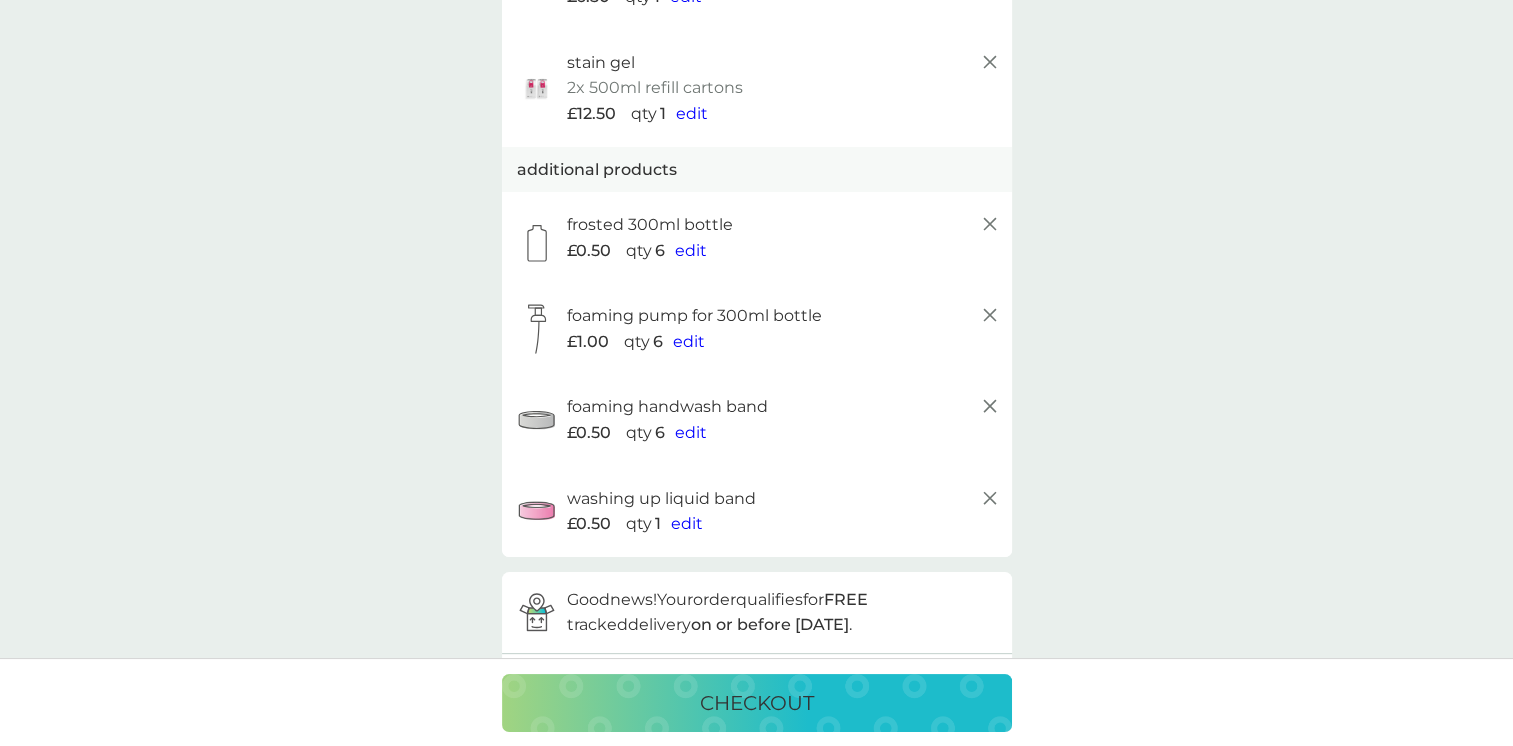 scroll, scrollTop: 500, scrollLeft: 0, axis: vertical 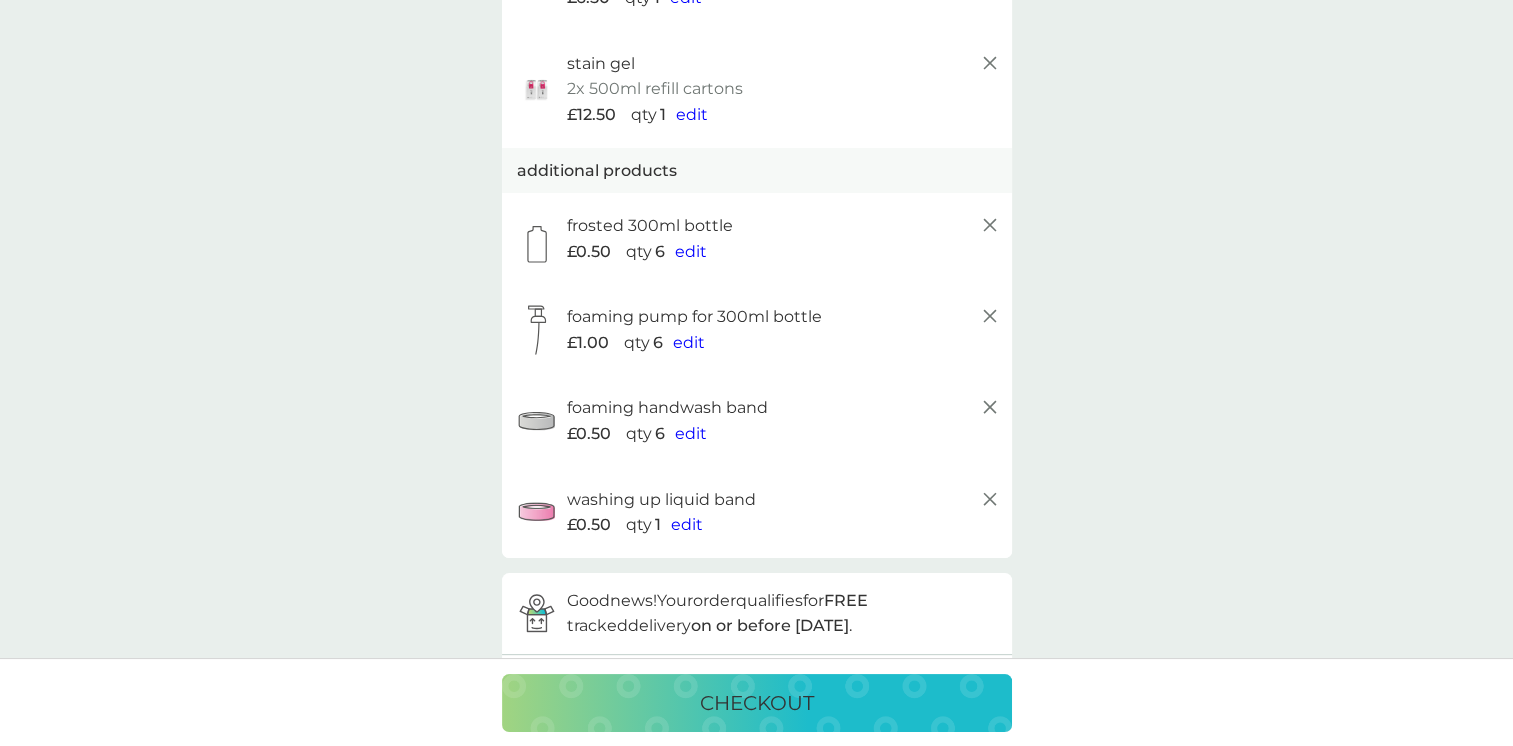 click 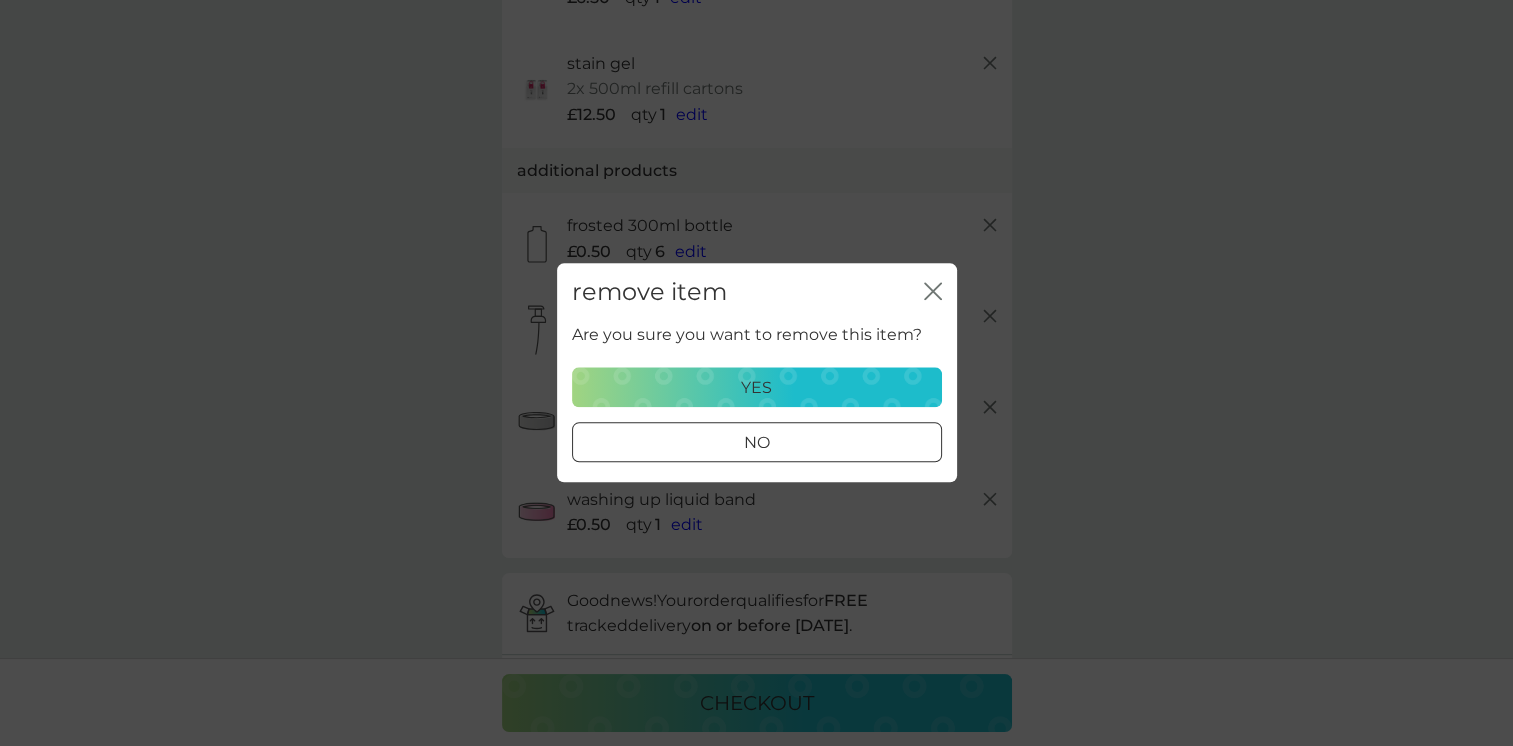 click on "yes" at bounding box center [757, 388] 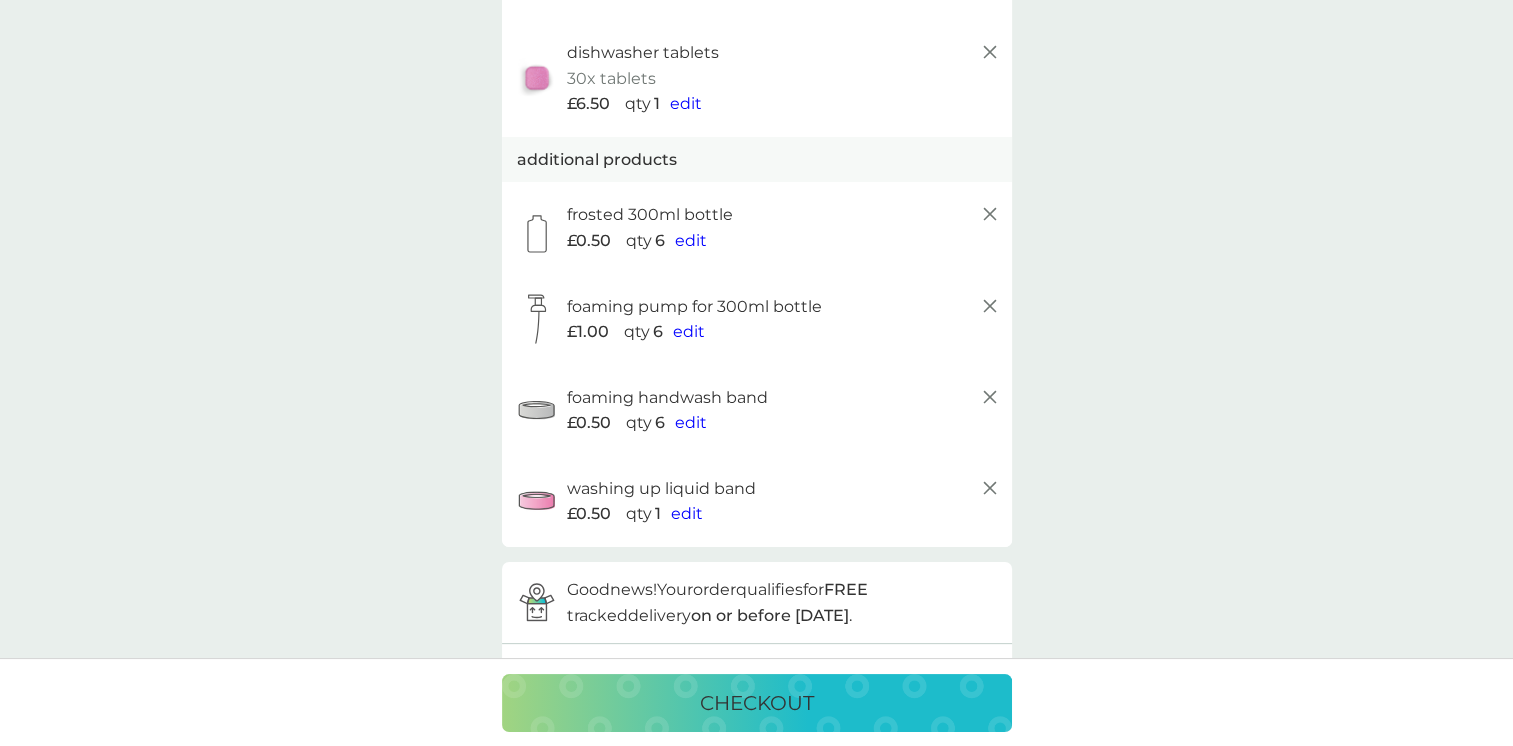 scroll, scrollTop: 400, scrollLeft: 0, axis: vertical 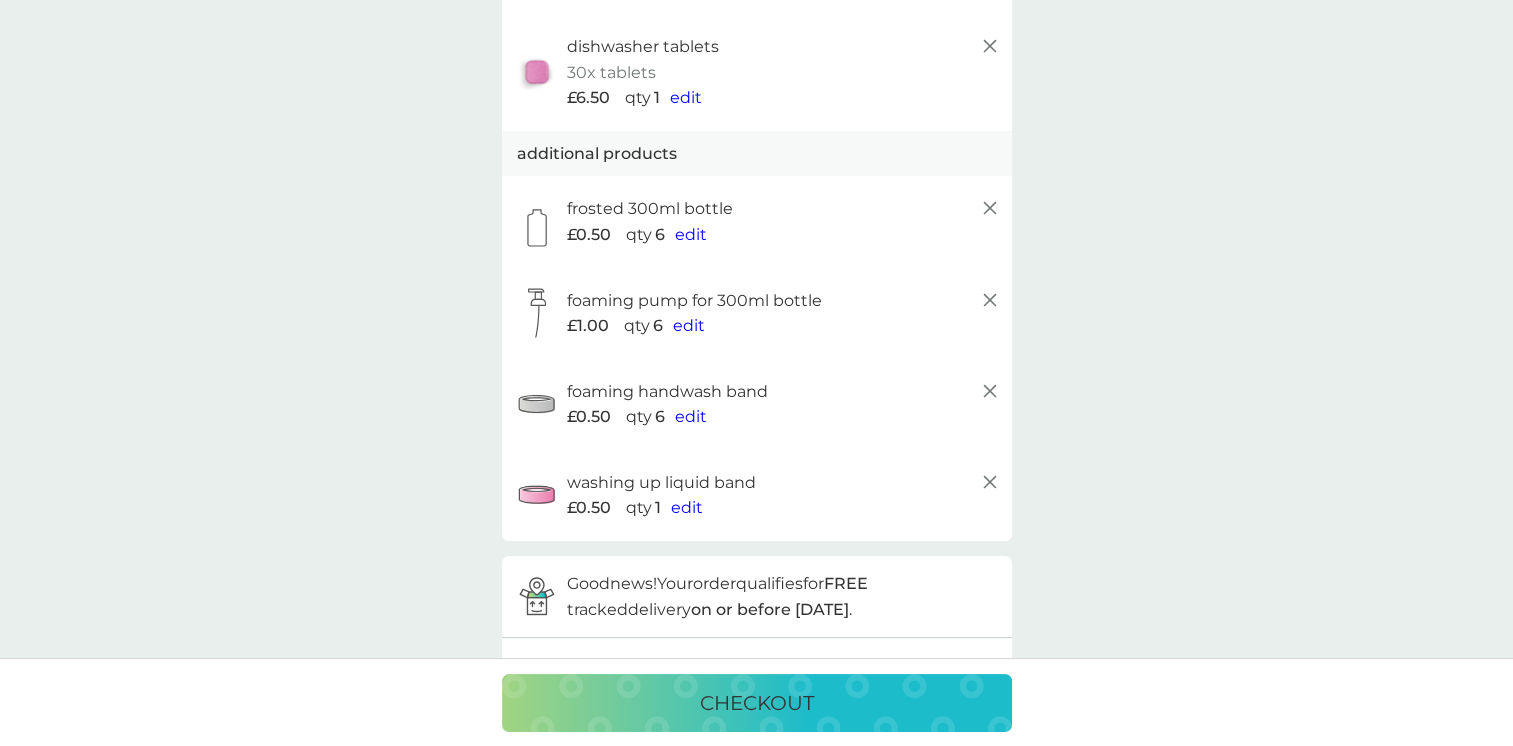 click on "checkout" at bounding box center (757, 703) 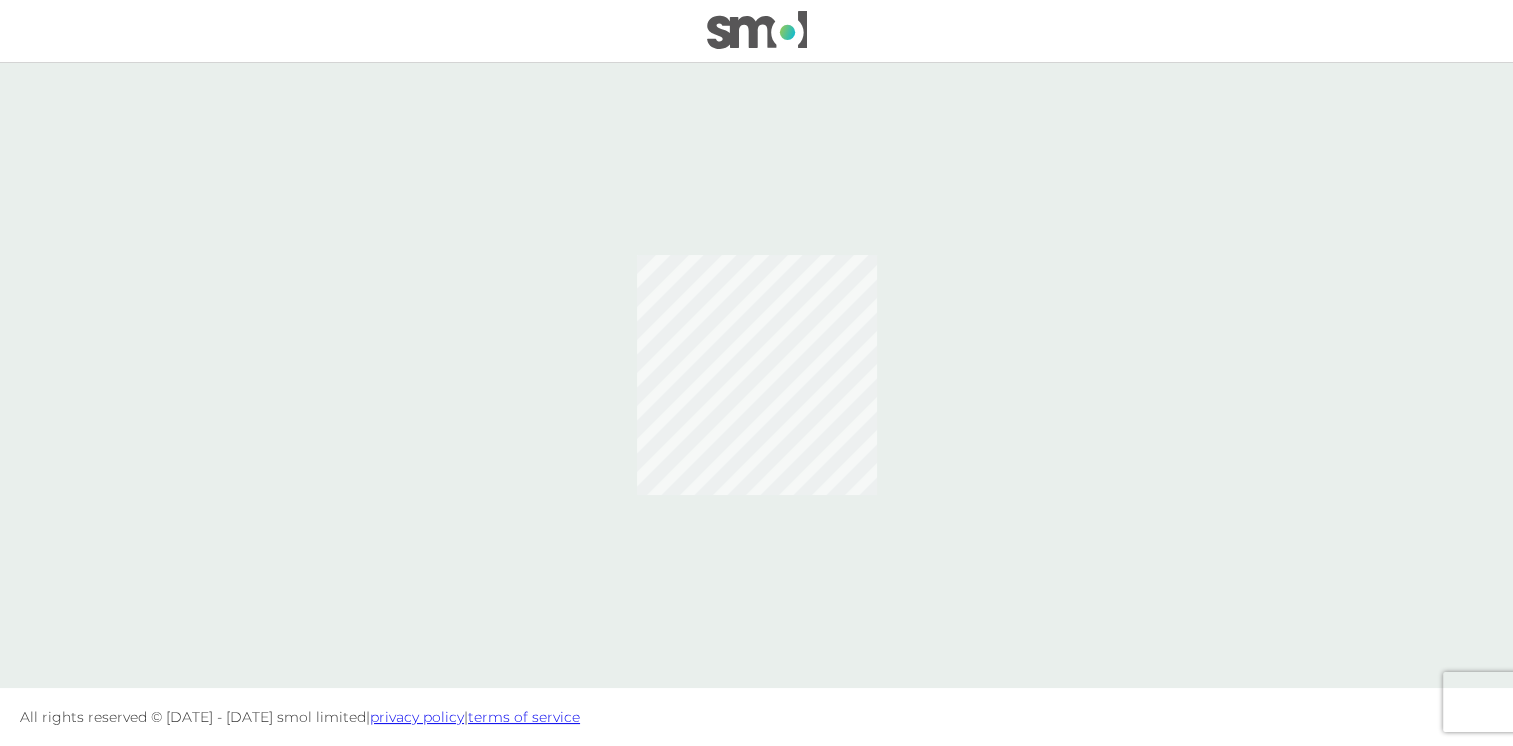 scroll, scrollTop: 0, scrollLeft: 0, axis: both 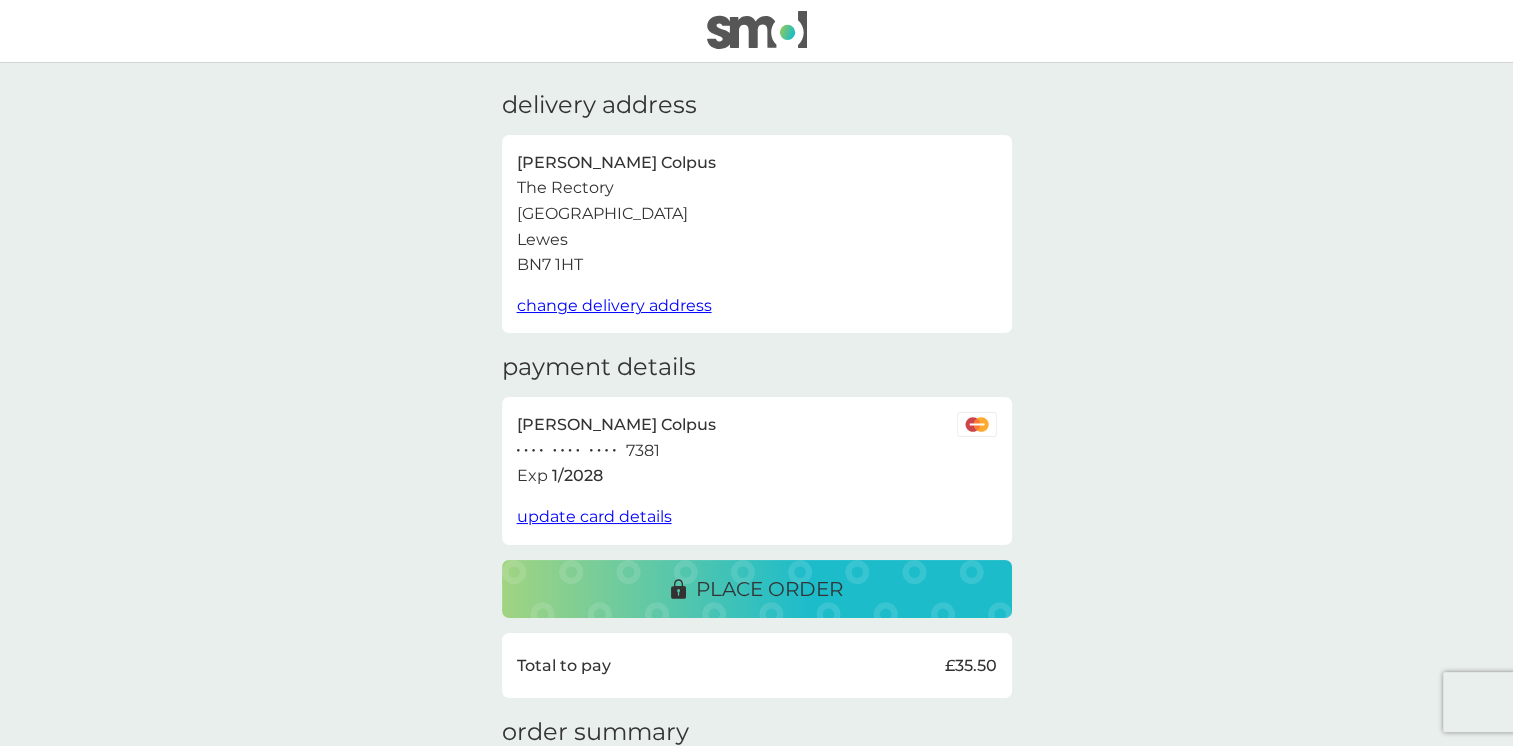 click on "place order" at bounding box center (769, 589) 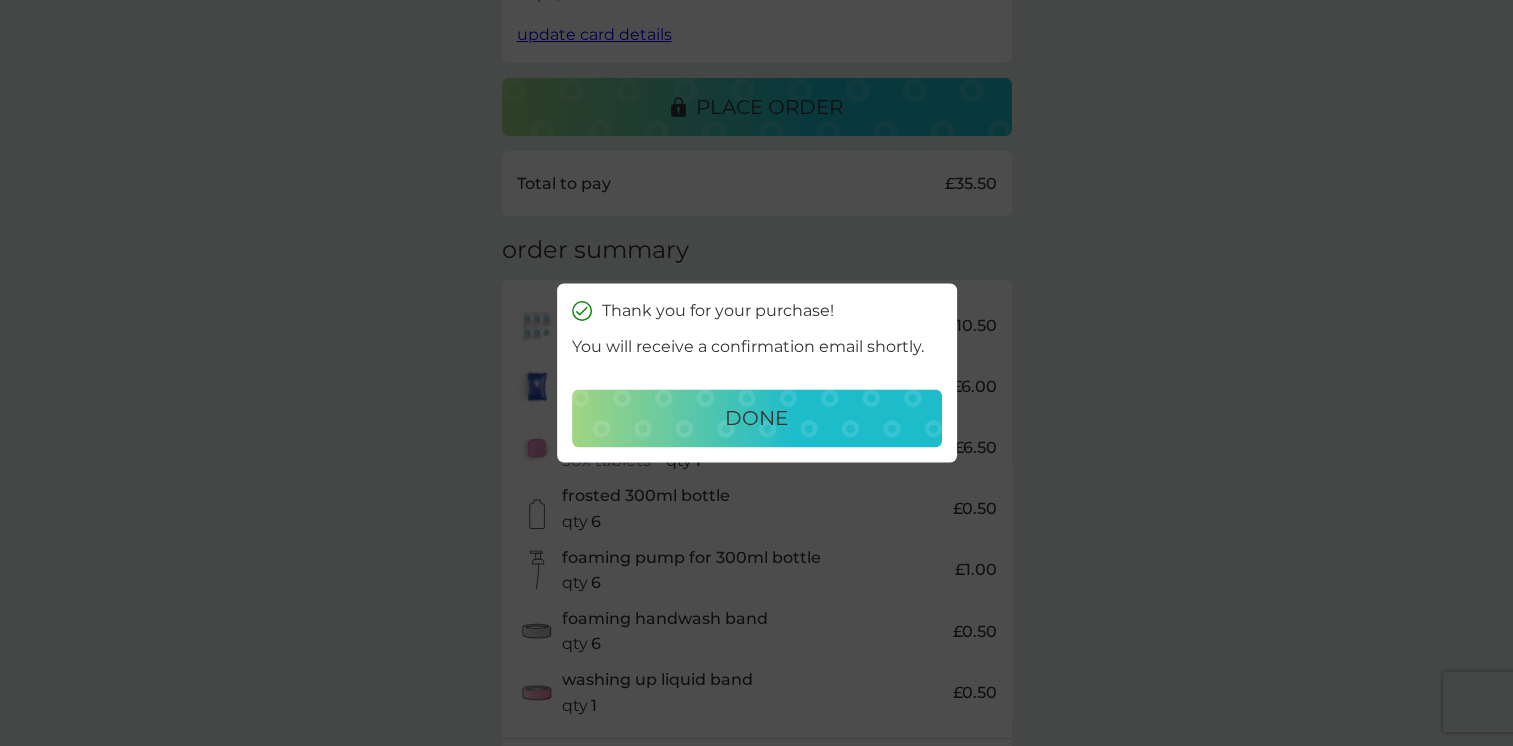 scroll, scrollTop: 700, scrollLeft: 0, axis: vertical 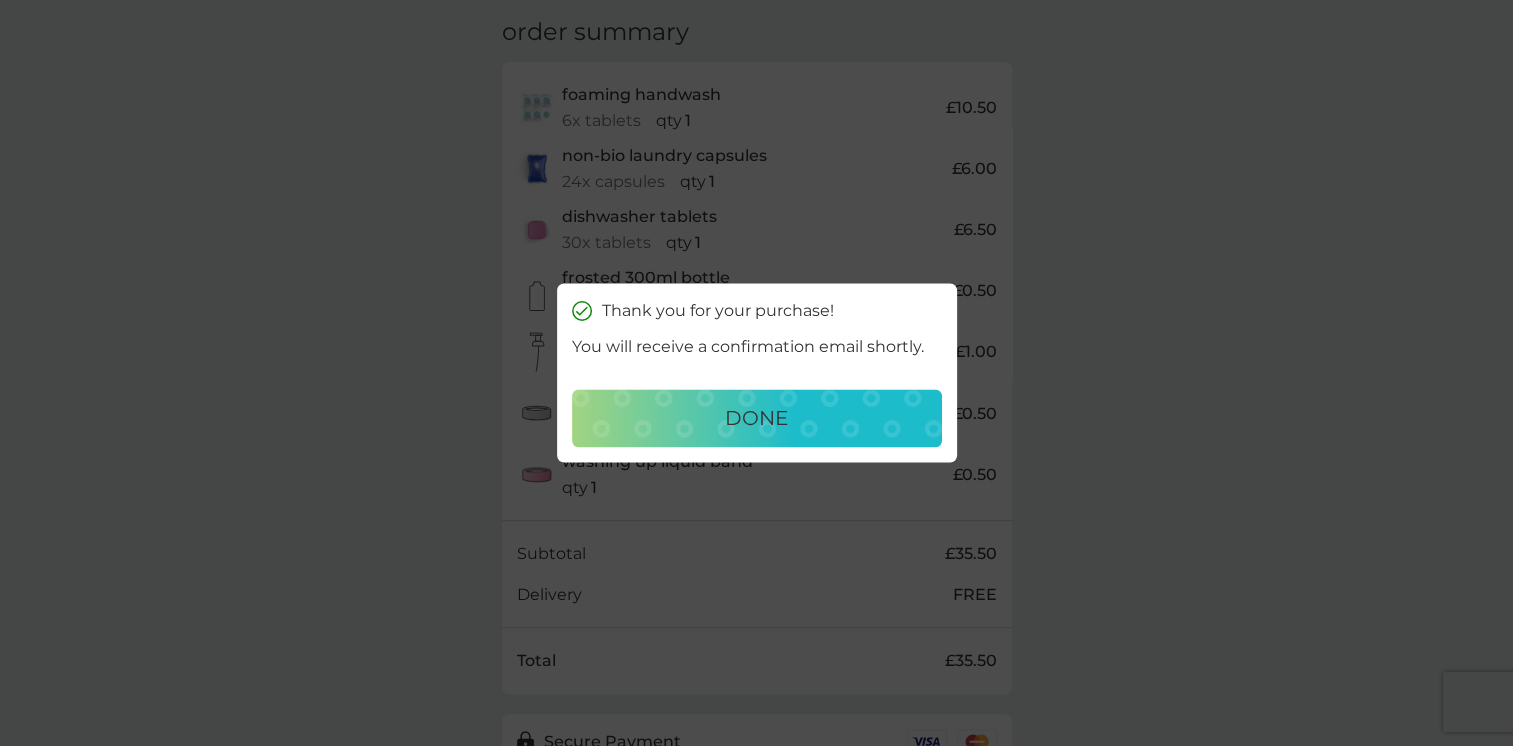 click on "done" at bounding box center [756, 419] 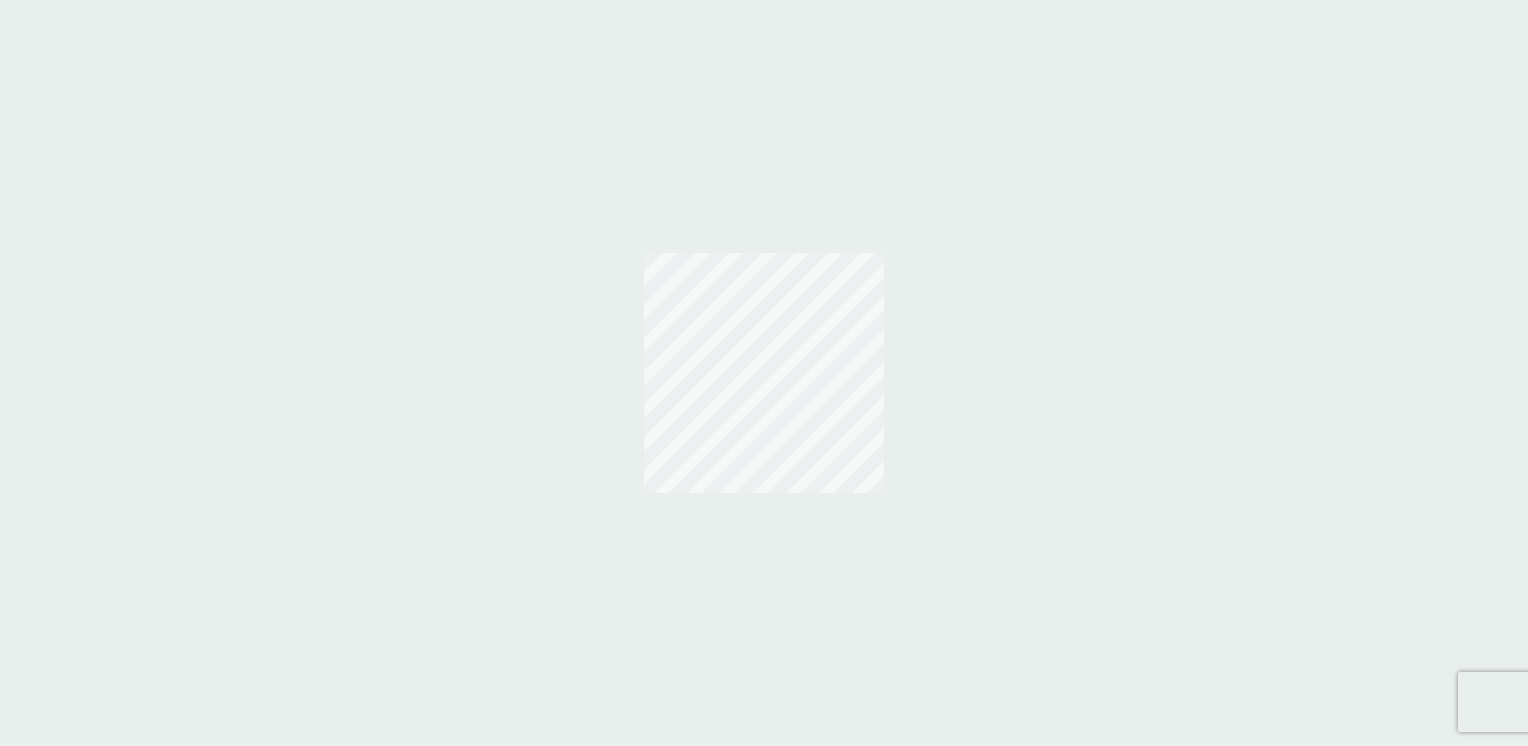 scroll, scrollTop: 0, scrollLeft: 0, axis: both 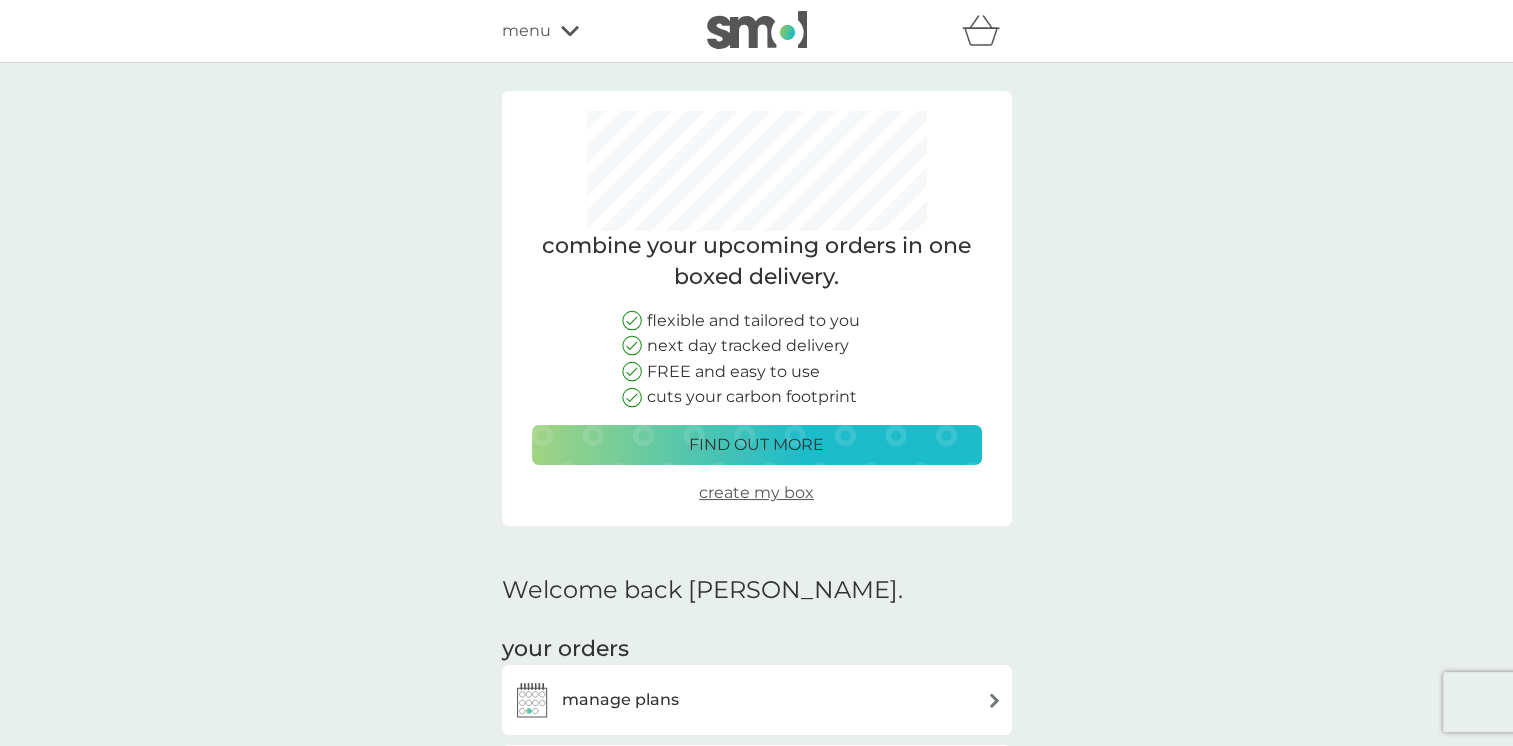 click on "menu" at bounding box center [587, 31] 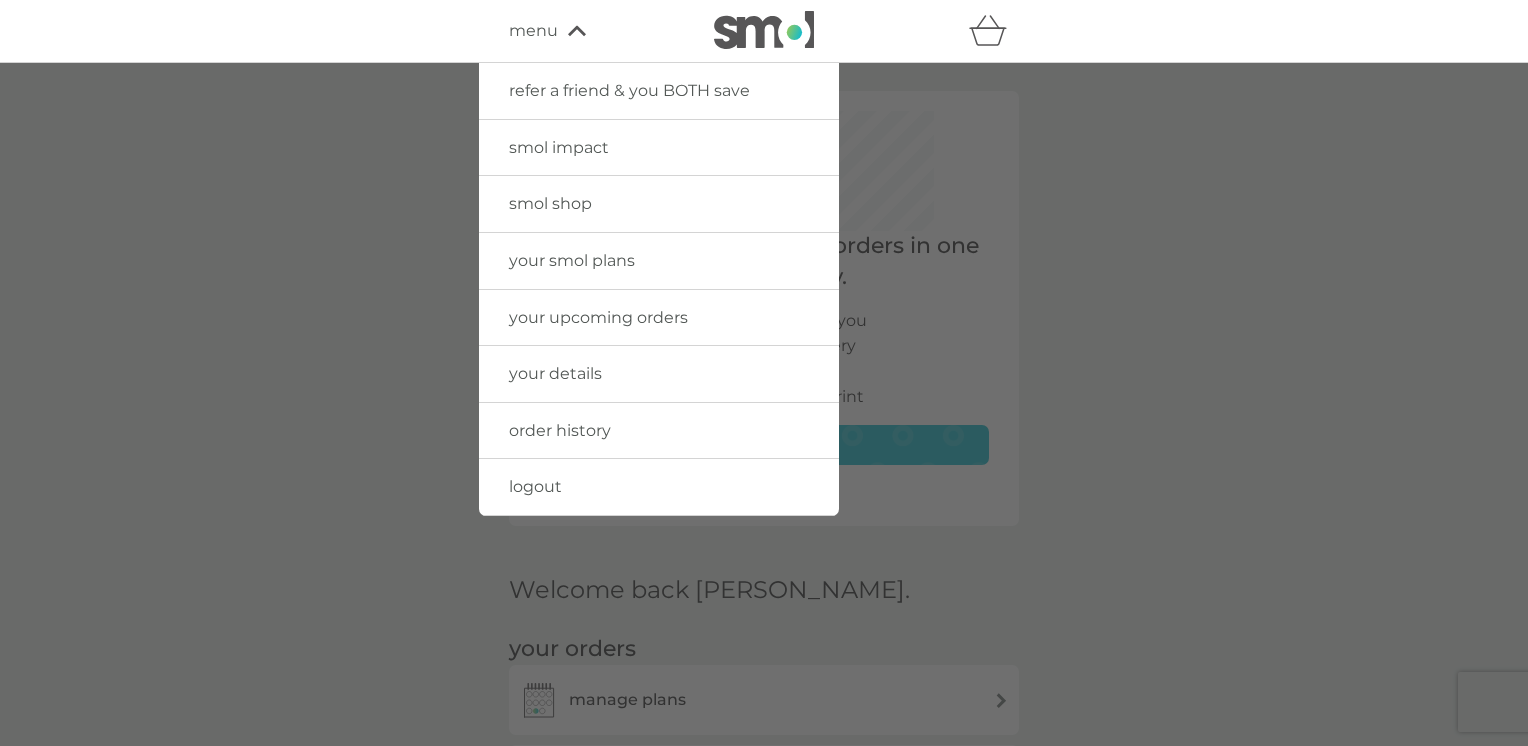 click on "logout" at bounding box center [535, 486] 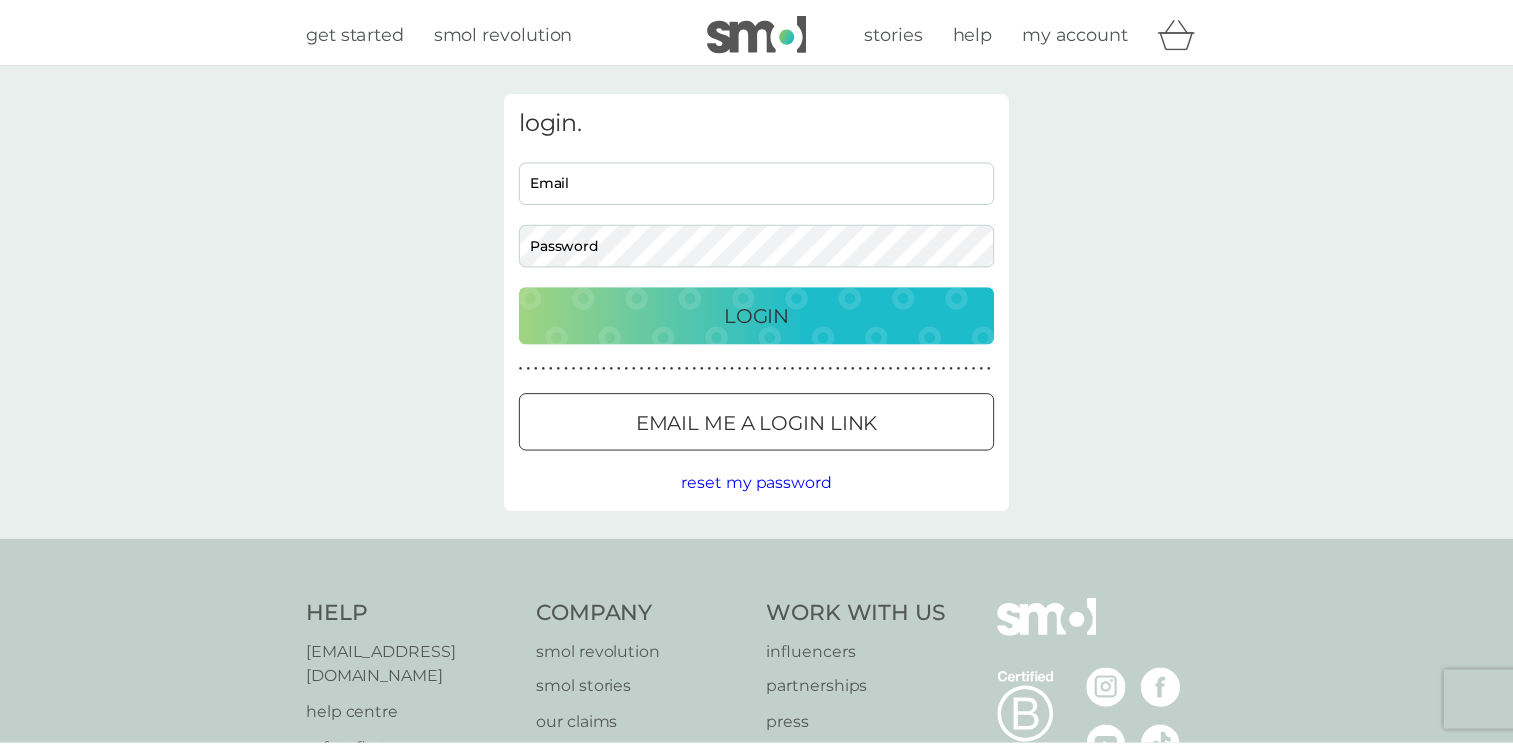 scroll, scrollTop: 0, scrollLeft: 0, axis: both 